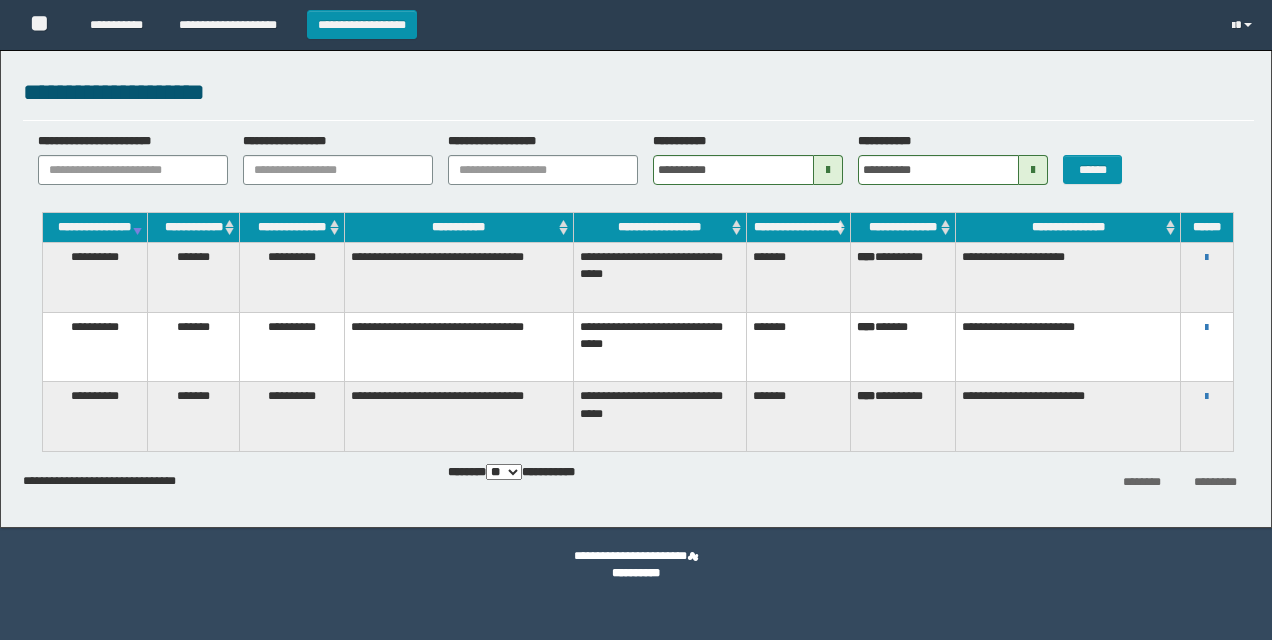 scroll, scrollTop: 0, scrollLeft: 0, axis: both 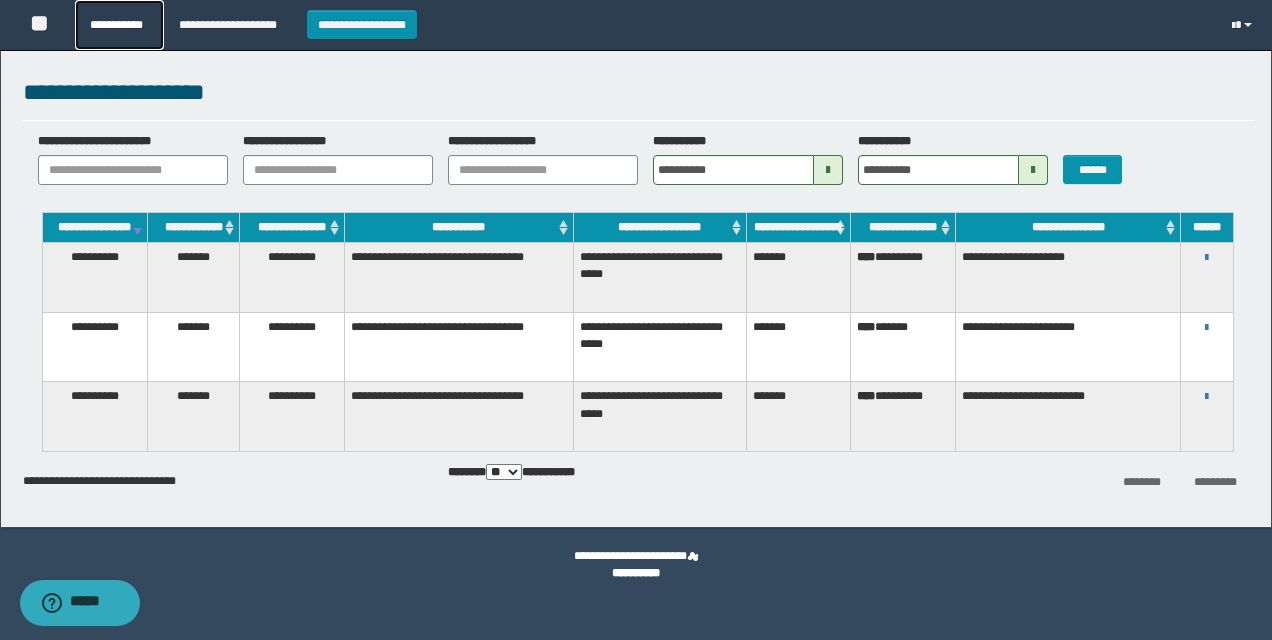drag, startPoint x: 122, startPoint y: 31, endPoint x: 116, endPoint y: 40, distance: 10.816654 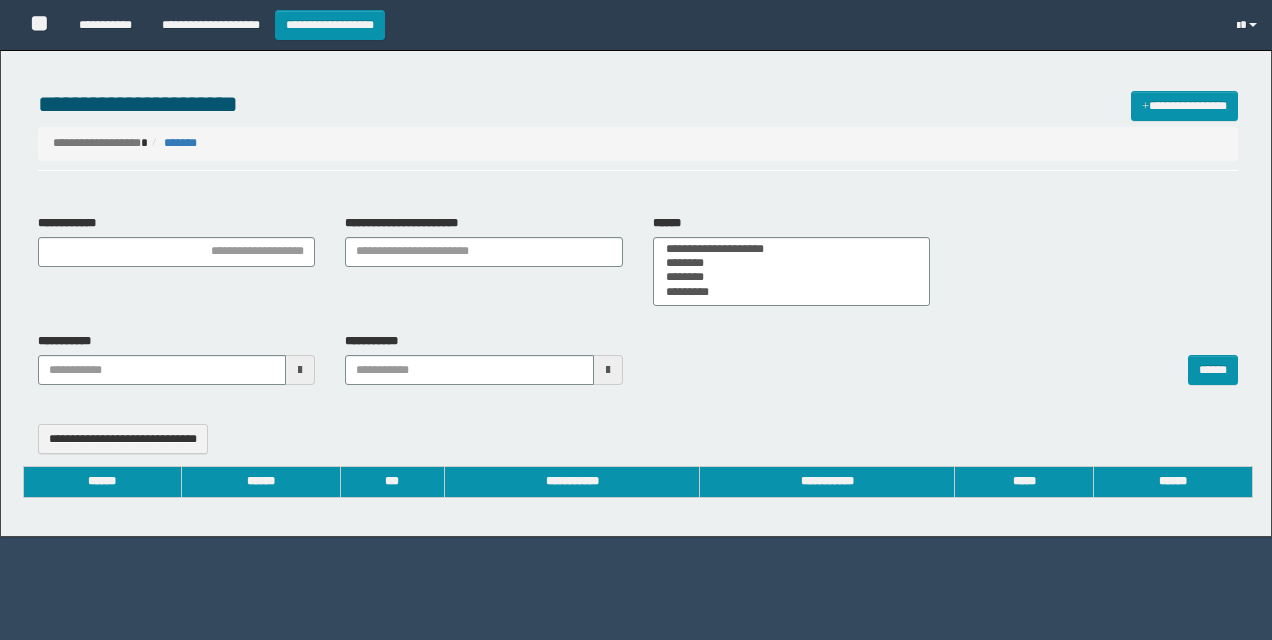 select 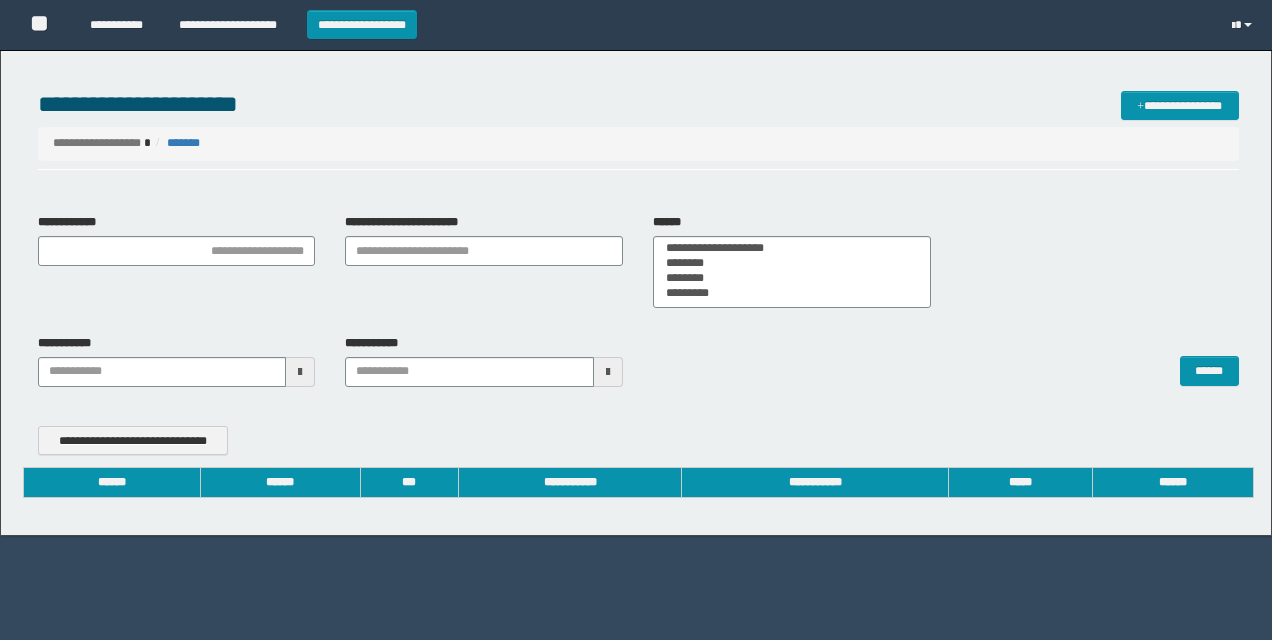 scroll, scrollTop: 0, scrollLeft: 0, axis: both 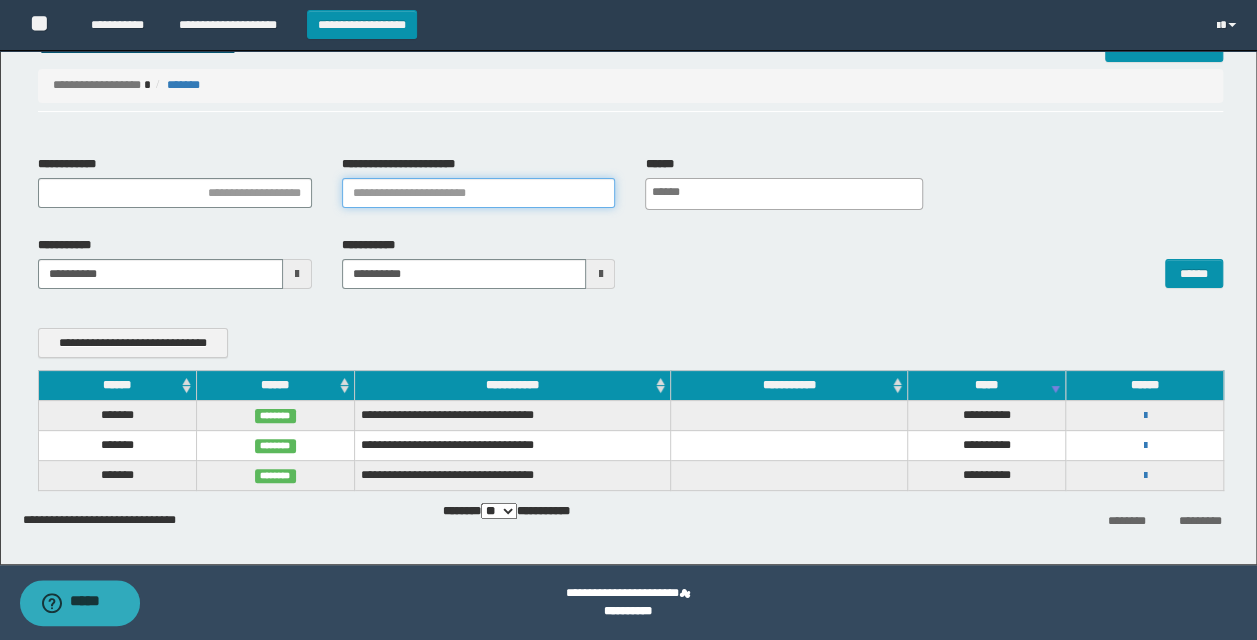 click on "**********" at bounding box center (479, 193) 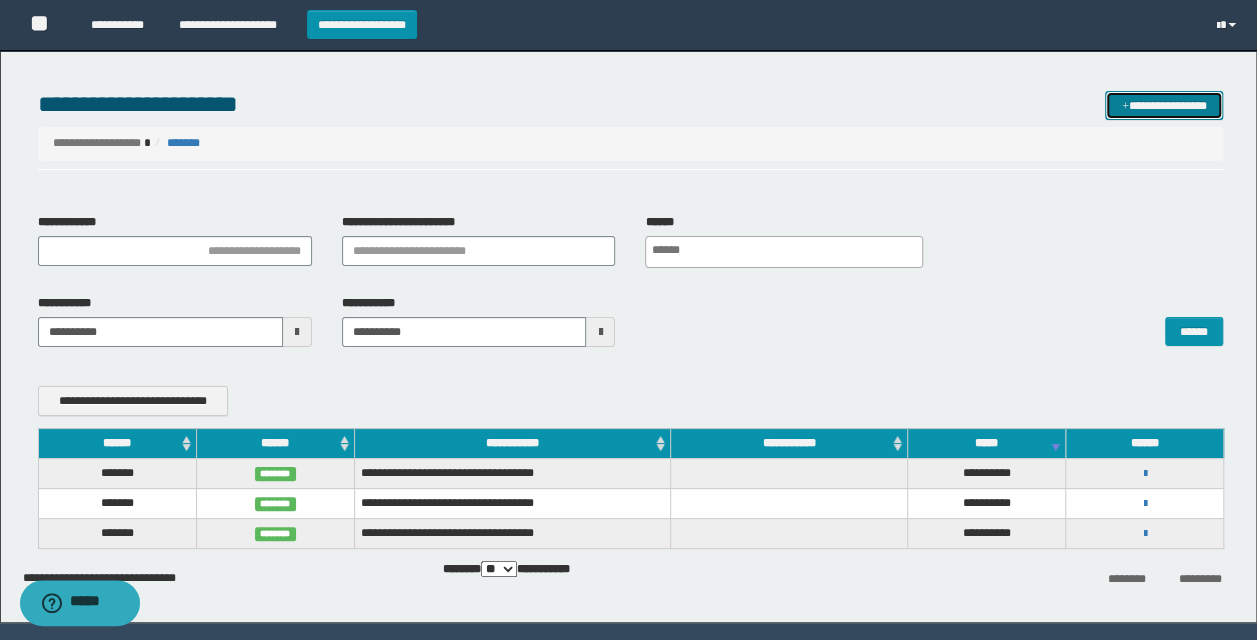 click at bounding box center (1125, 107) 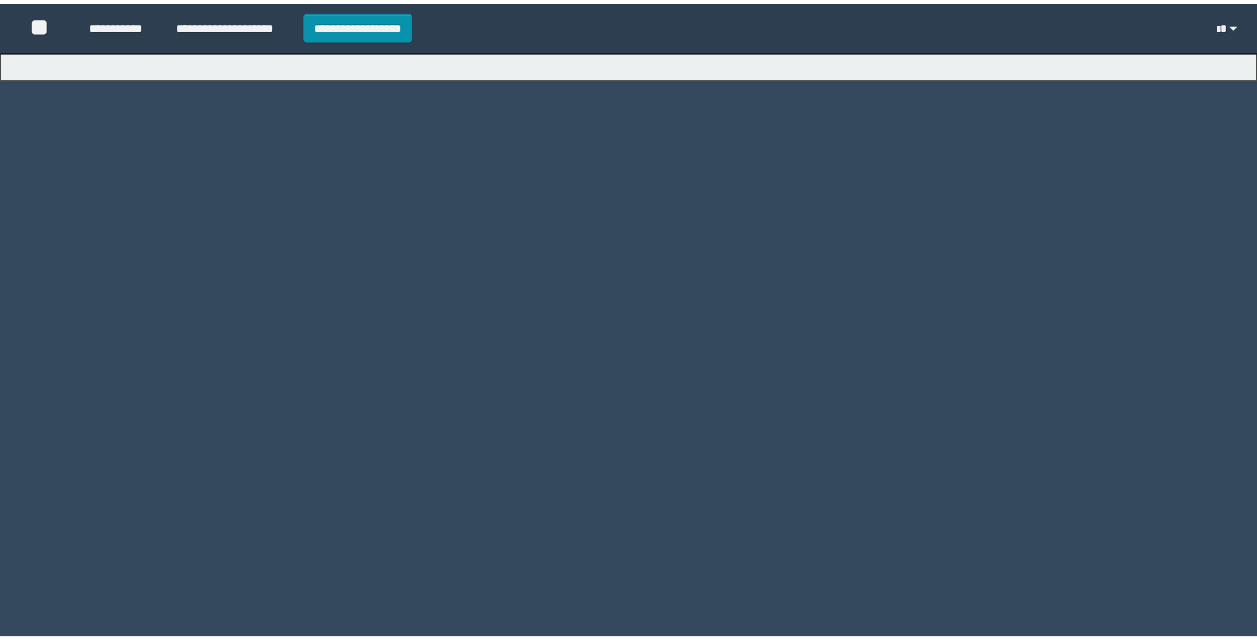 scroll, scrollTop: 0, scrollLeft: 0, axis: both 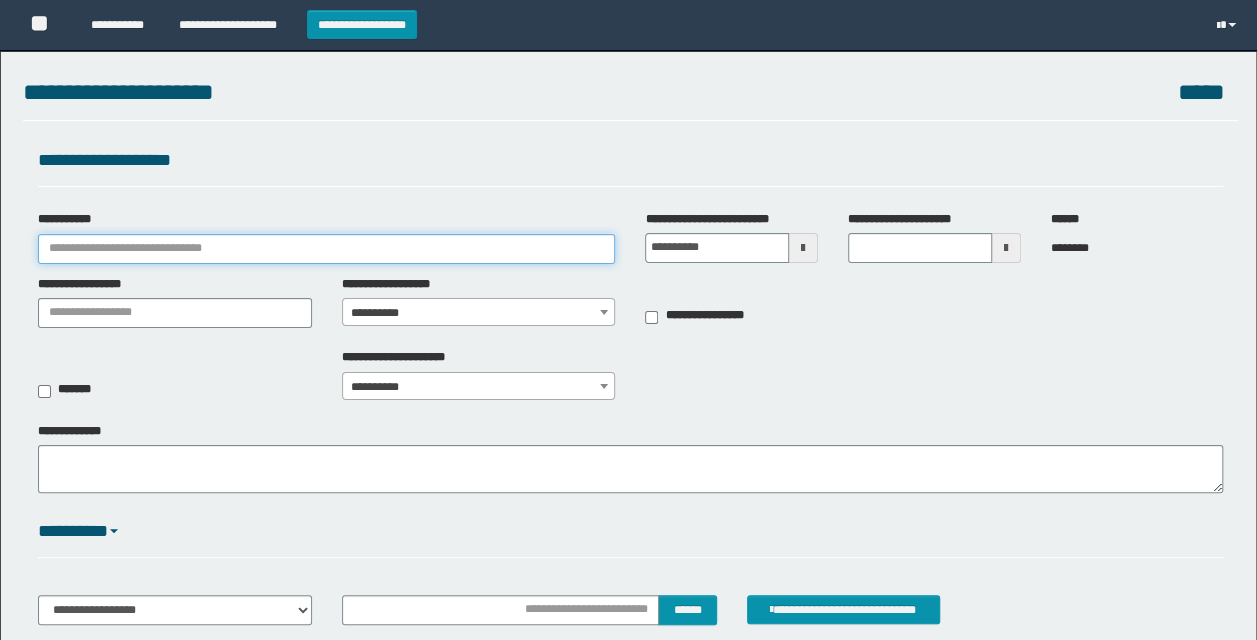 click on "**********" at bounding box center [327, 249] 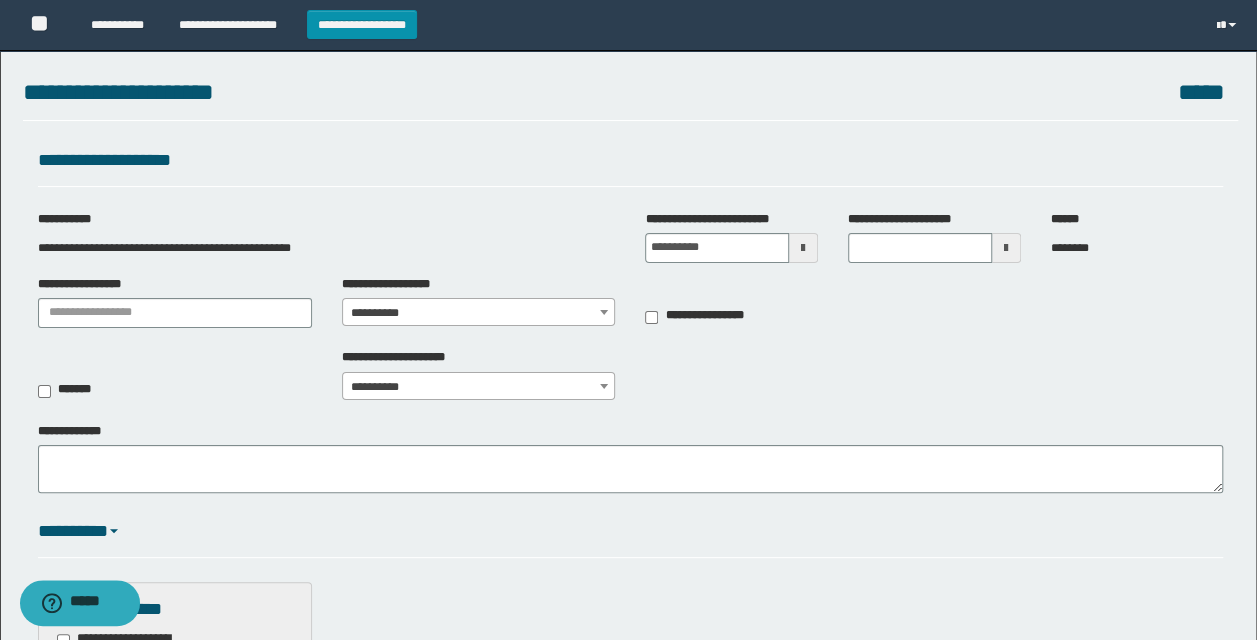 scroll, scrollTop: 0, scrollLeft: 0, axis: both 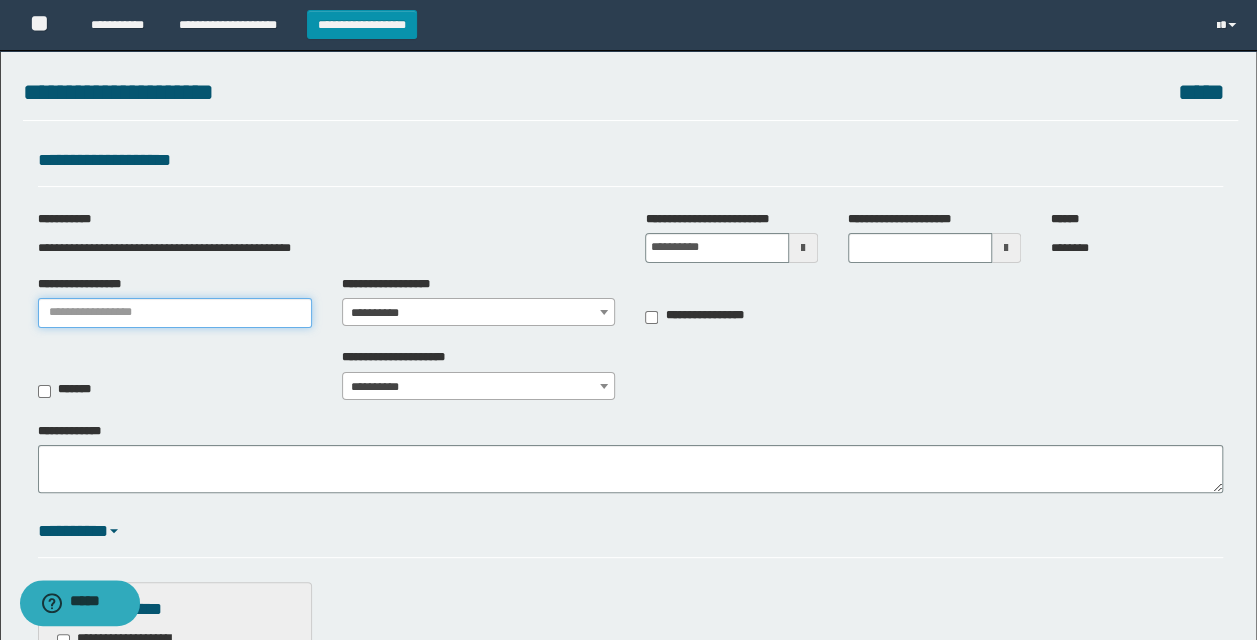 click on "**********" at bounding box center [175, 313] 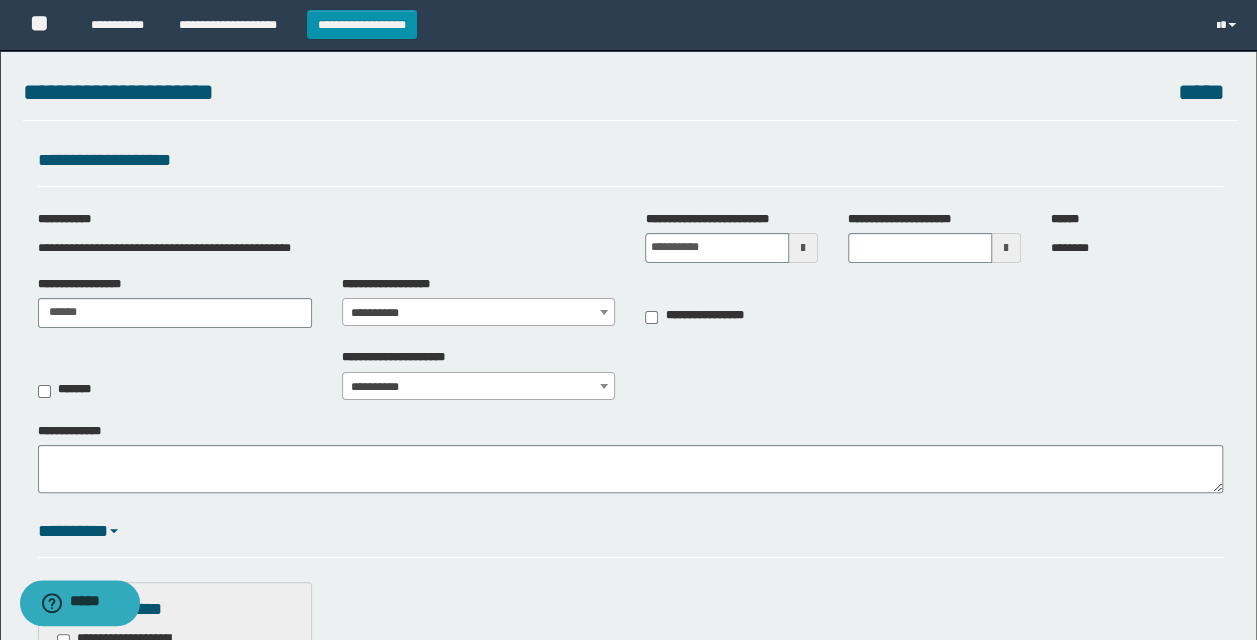 click on "**********" at bounding box center (479, 313) 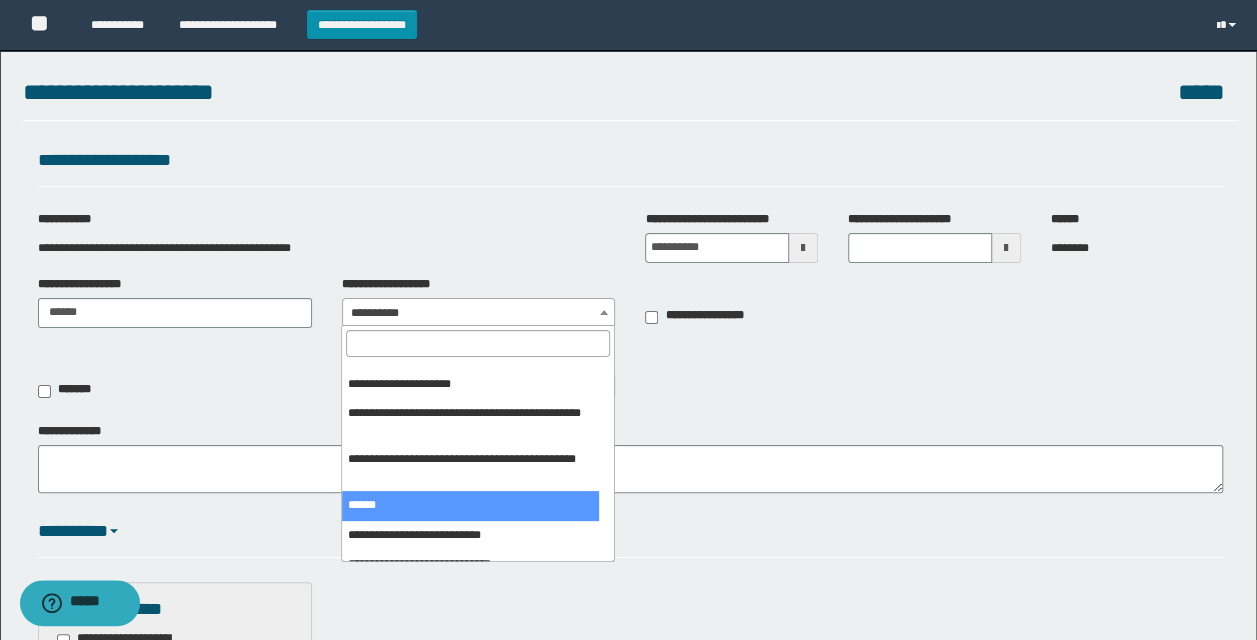 scroll, scrollTop: 300, scrollLeft: 0, axis: vertical 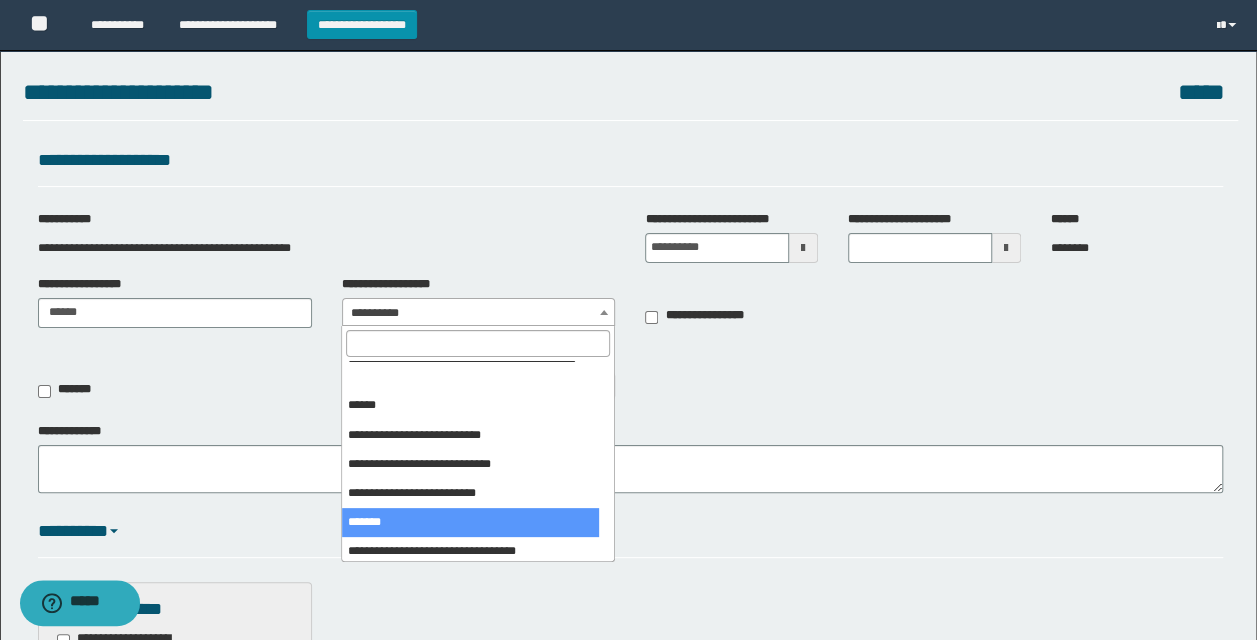 select on "***" 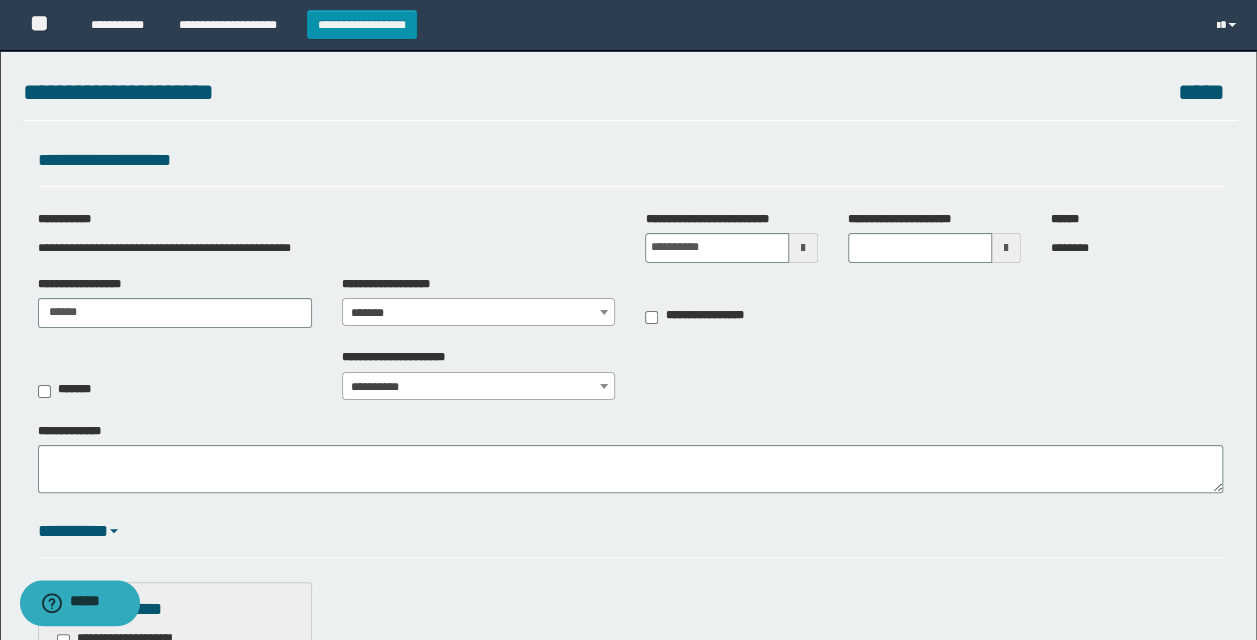 click at bounding box center [803, 248] 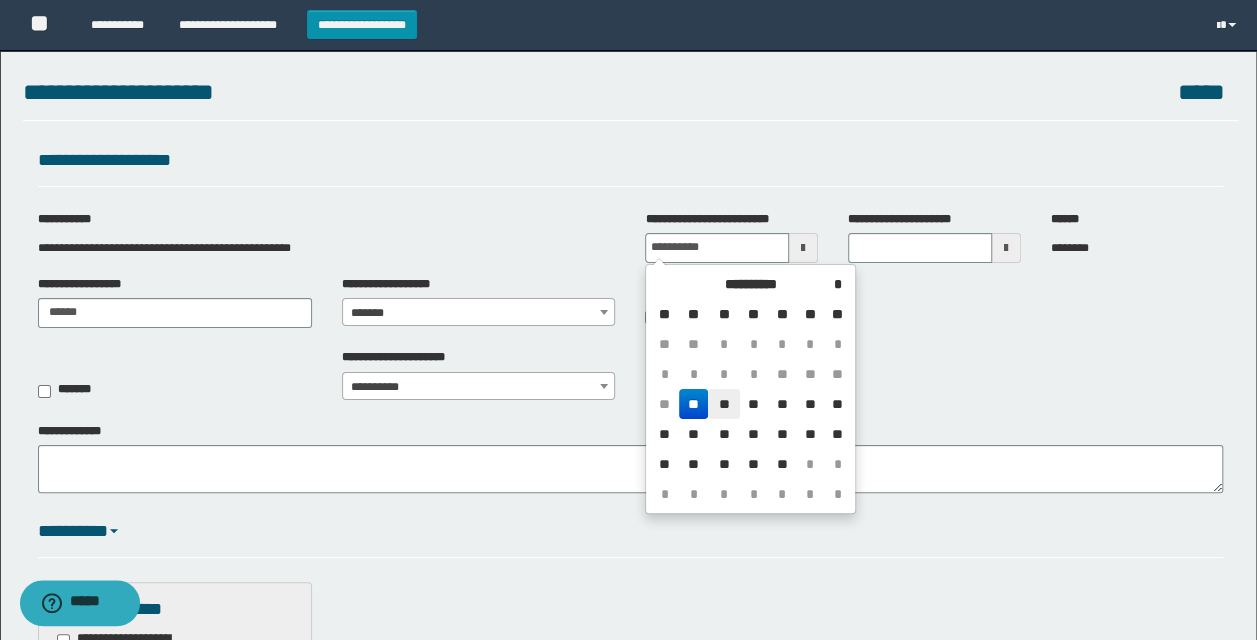 click on "**" at bounding box center (724, 404) 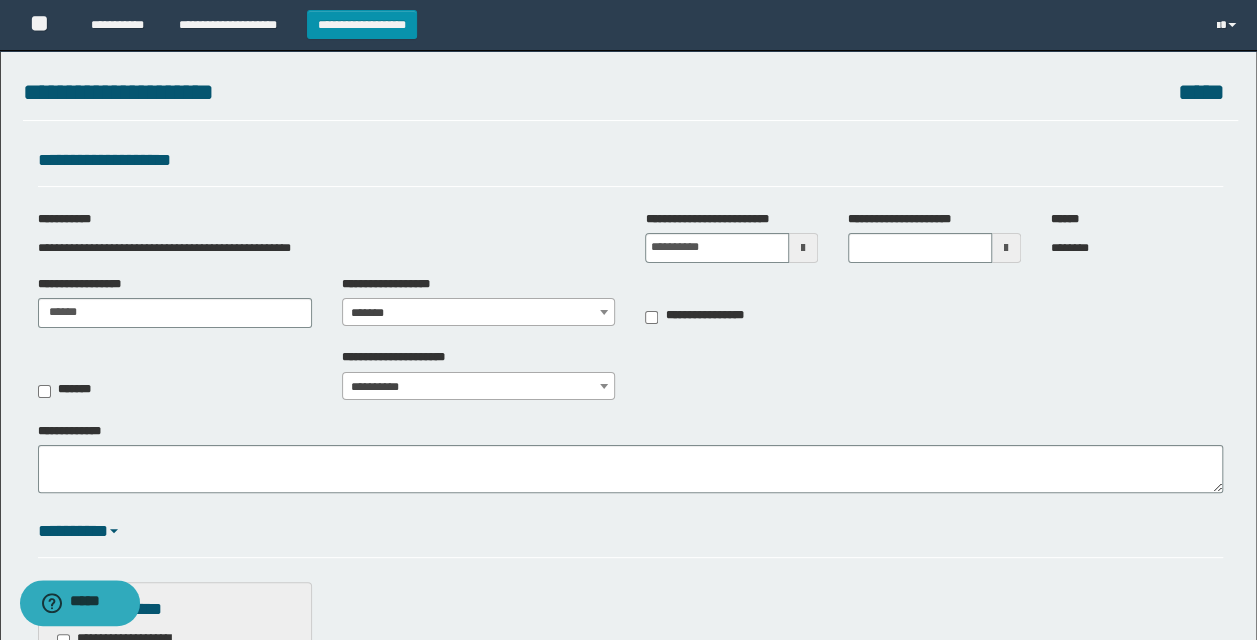 click on "**********" at bounding box center [479, 387] 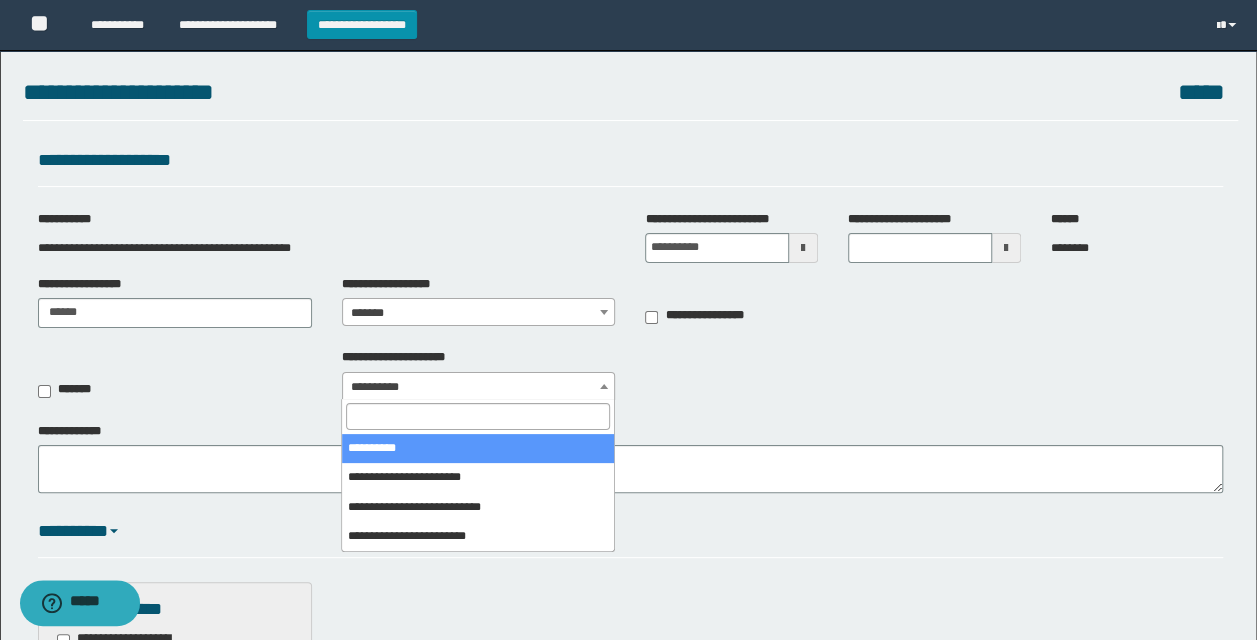 click on "**********" at bounding box center (631, 380) 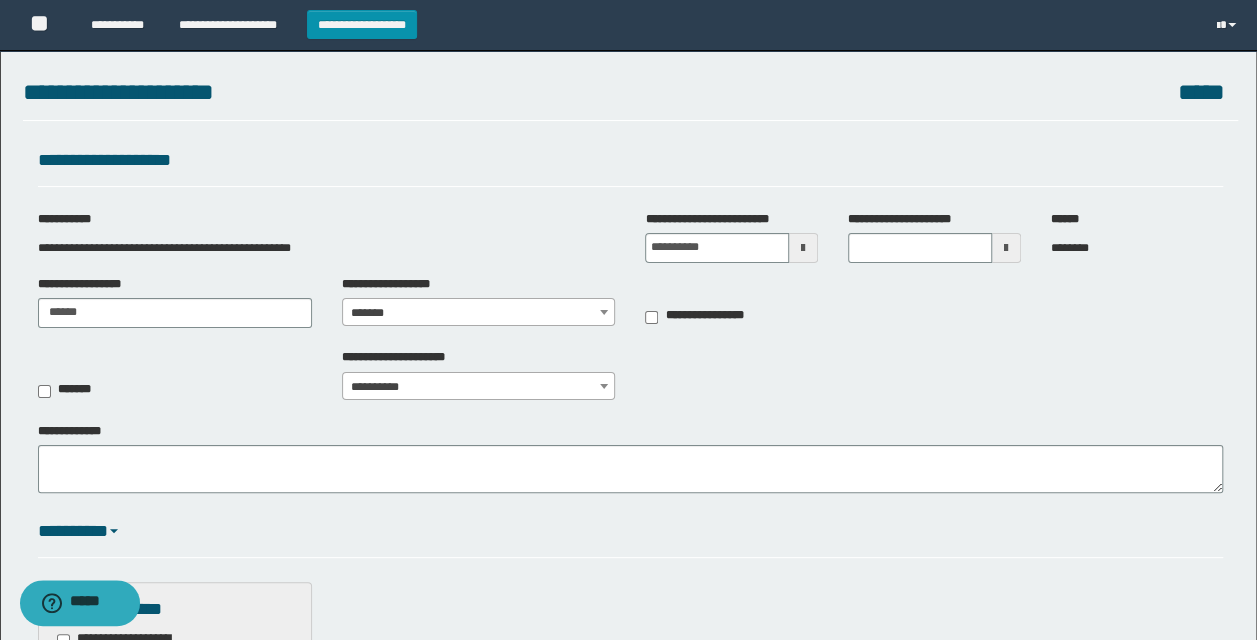 scroll, scrollTop: 100, scrollLeft: 0, axis: vertical 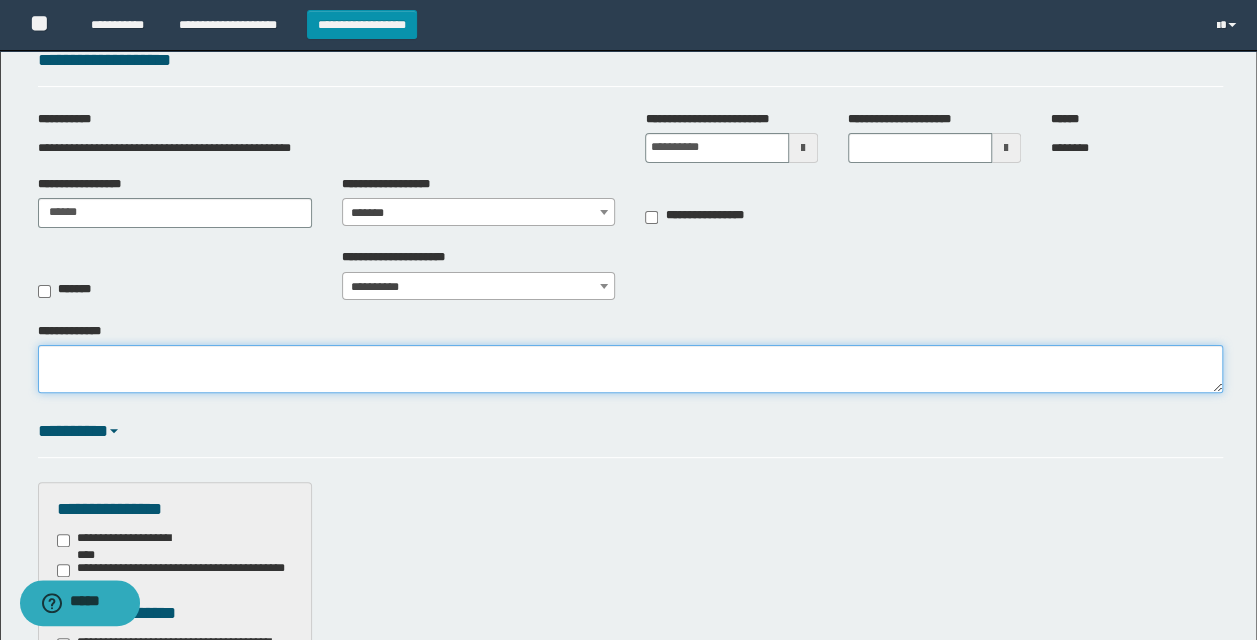 click on "**********" at bounding box center (631, 369) 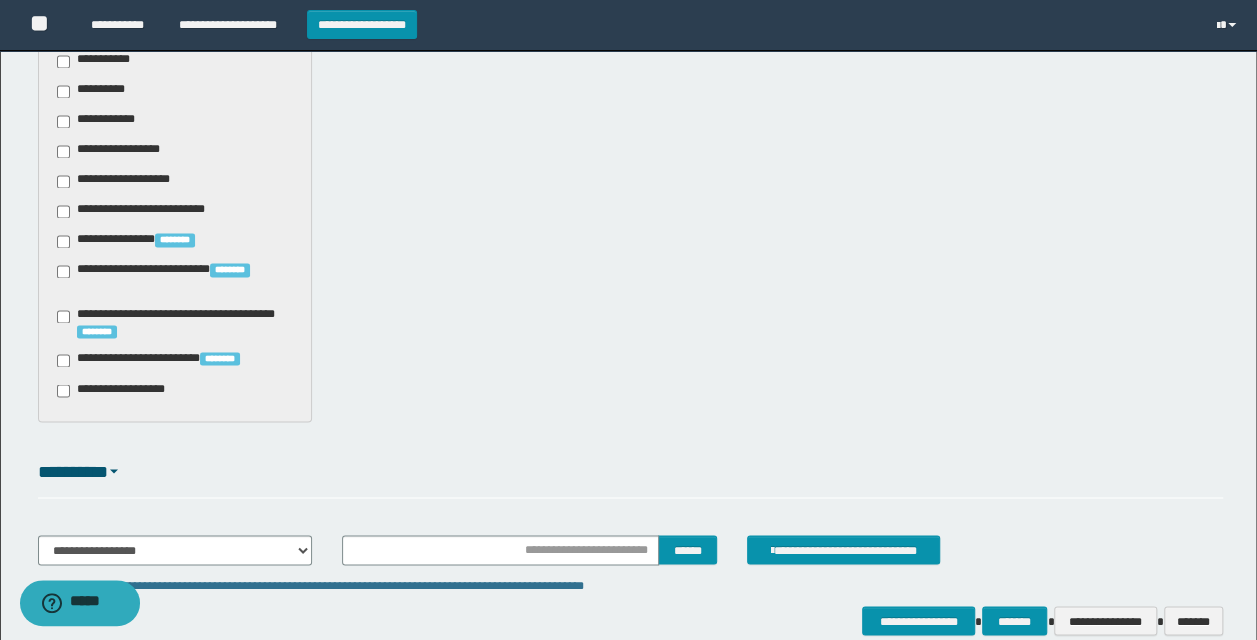 scroll, scrollTop: 1604, scrollLeft: 0, axis: vertical 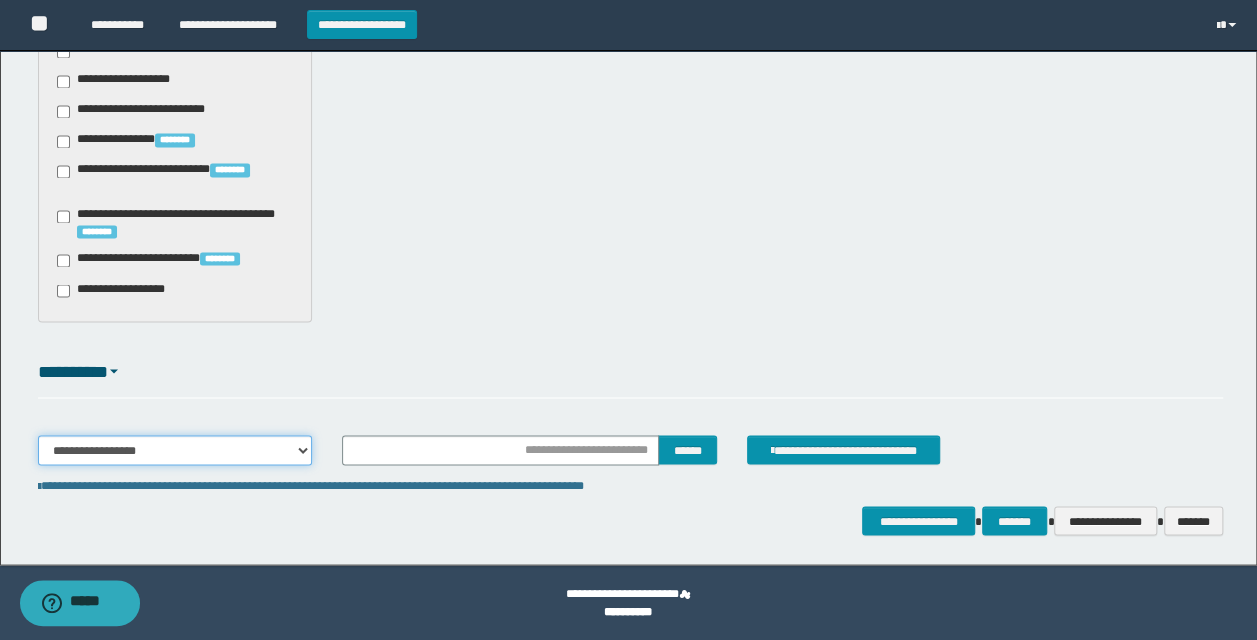 click on "**********" at bounding box center (175, 450) 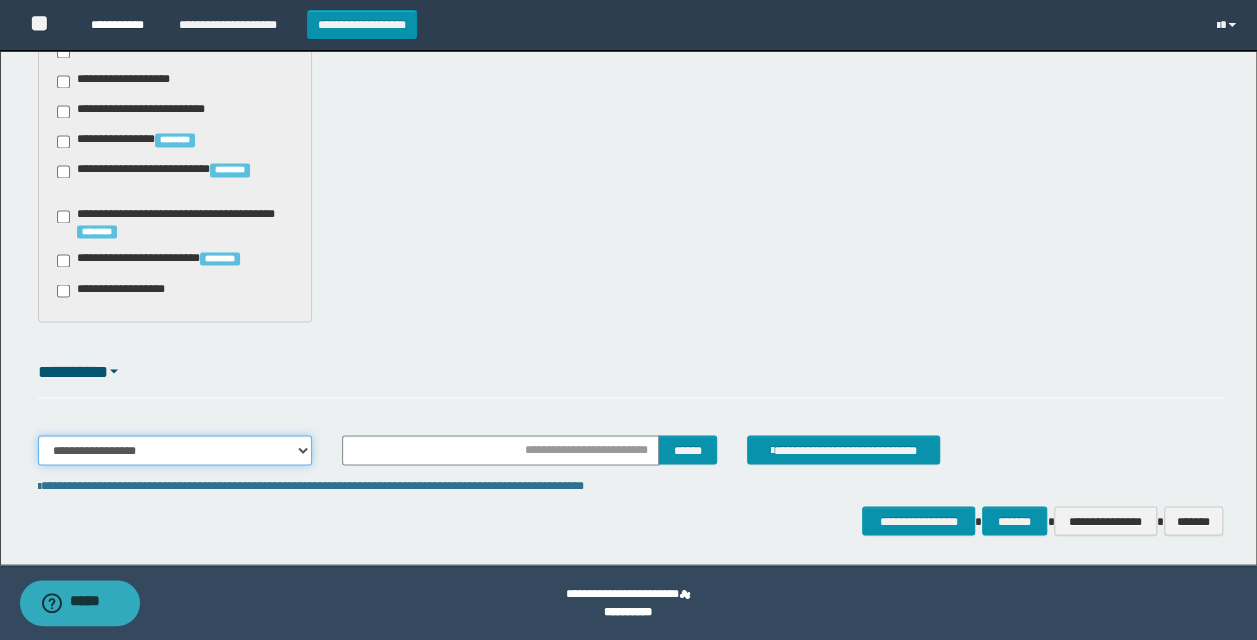 click on "**********" at bounding box center (175, 450) 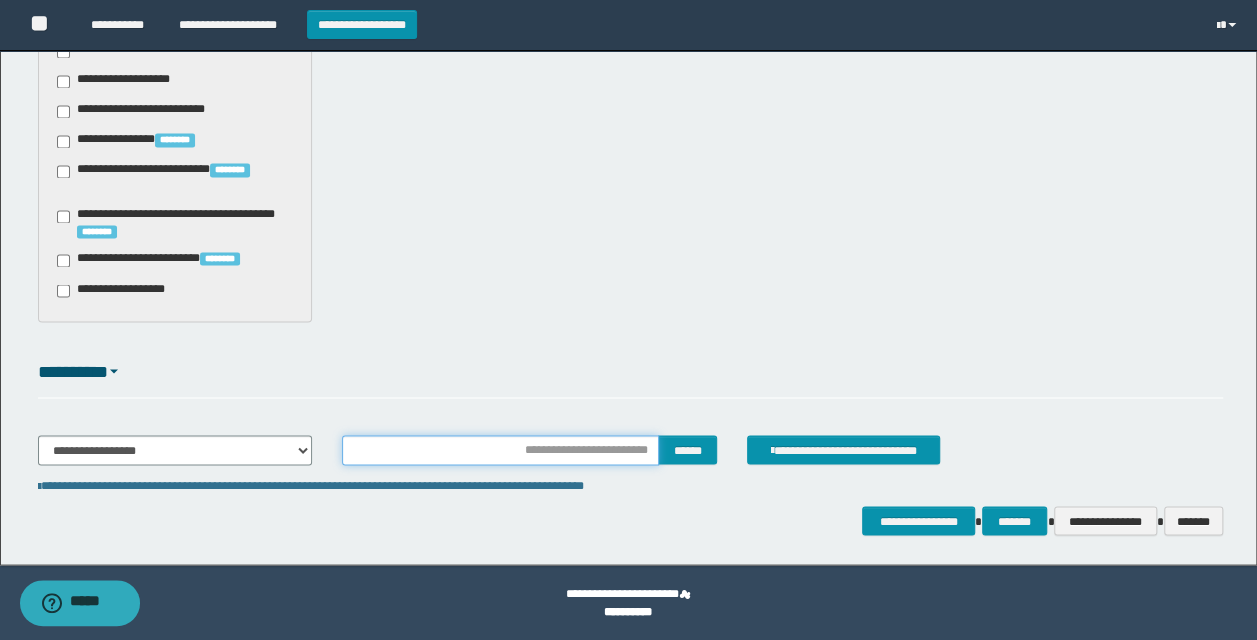 click at bounding box center [501, 450] 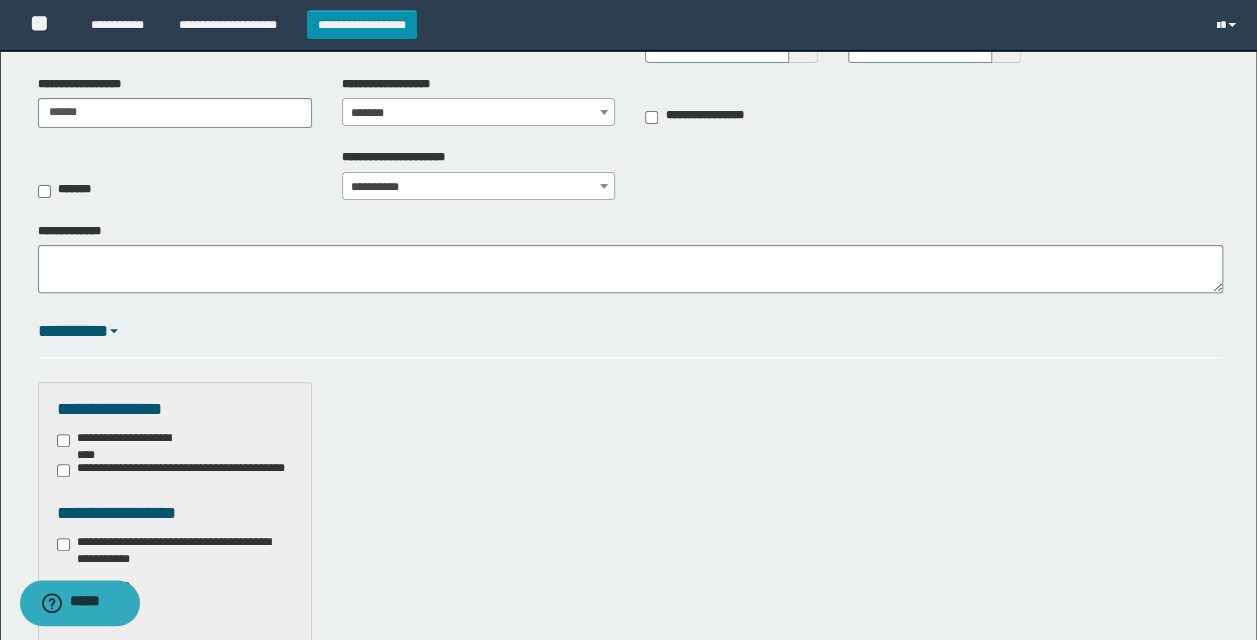 scroll, scrollTop: 300, scrollLeft: 0, axis: vertical 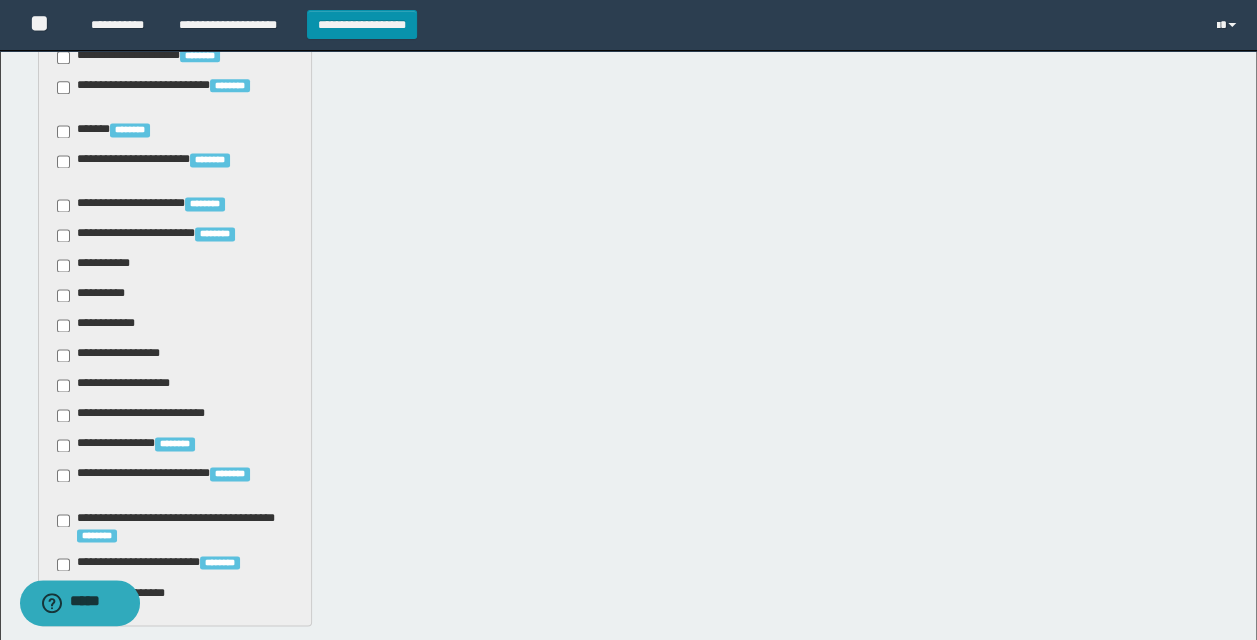click on "**********" at bounding box center (115, 355) 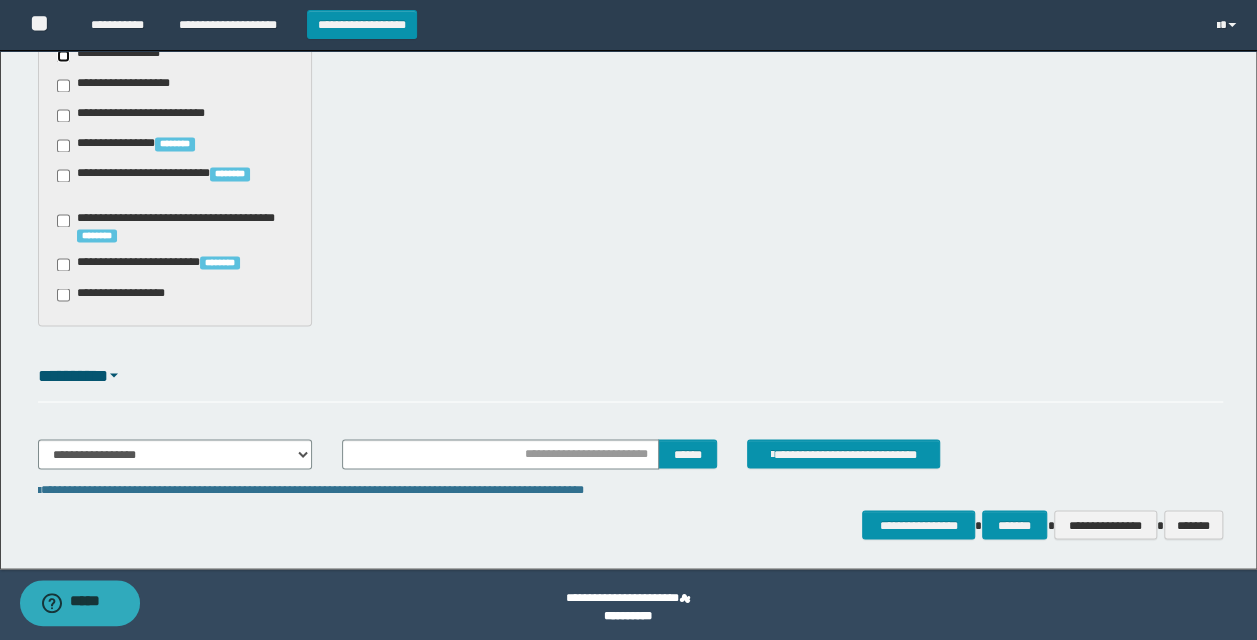 scroll, scrollTop: 1604, scrollLeft: 0, axis: vertical 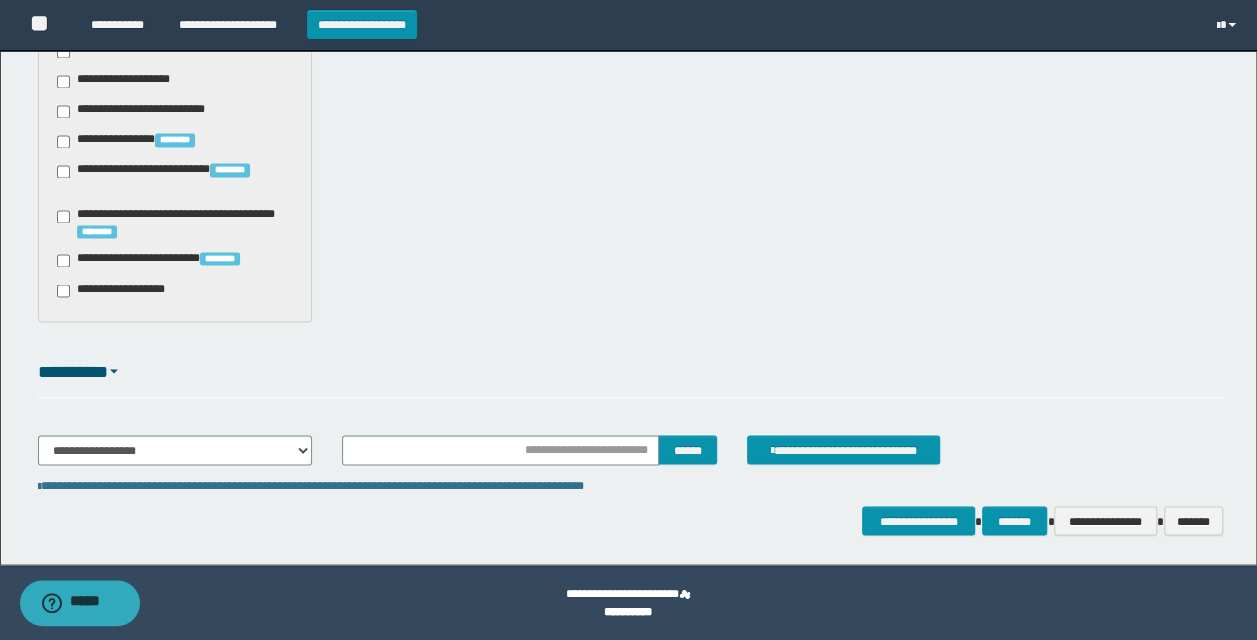 click at bounding box center (114, 371) 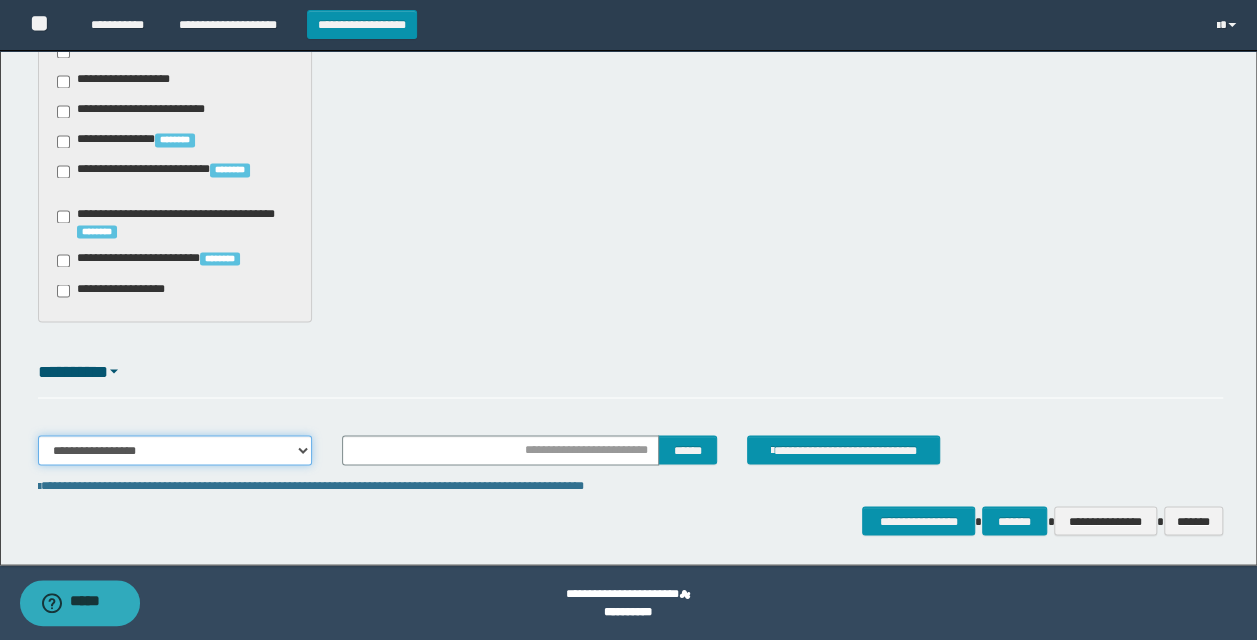 click on "**********" at bounding box center [175, 450] 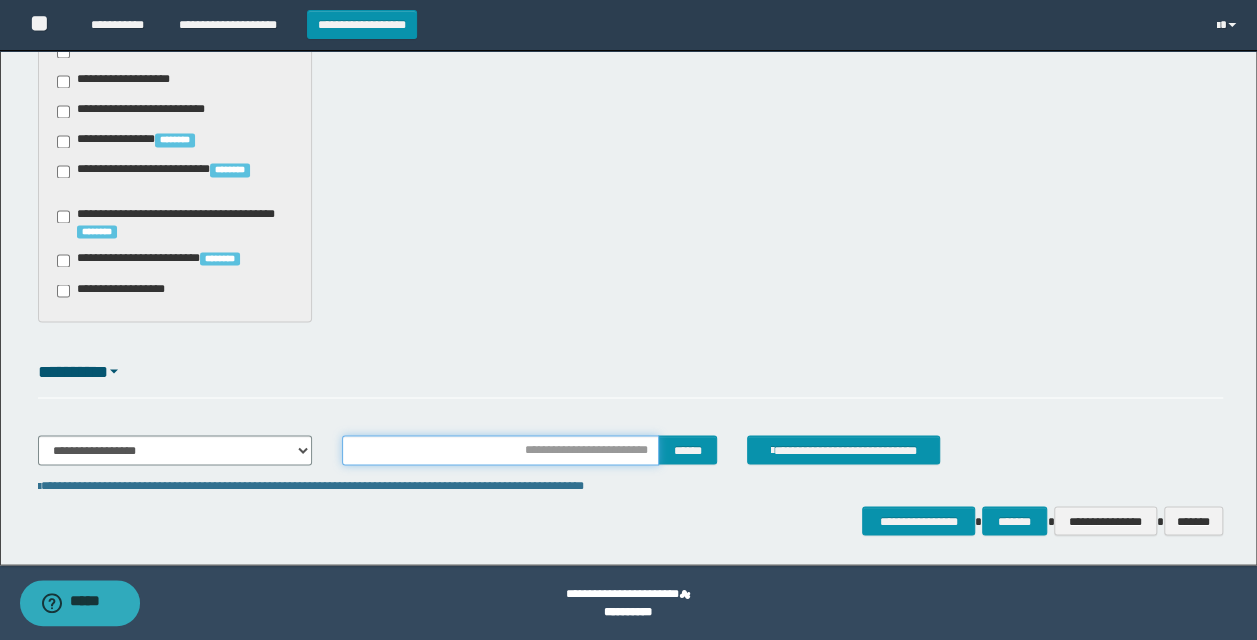 type on "**********" 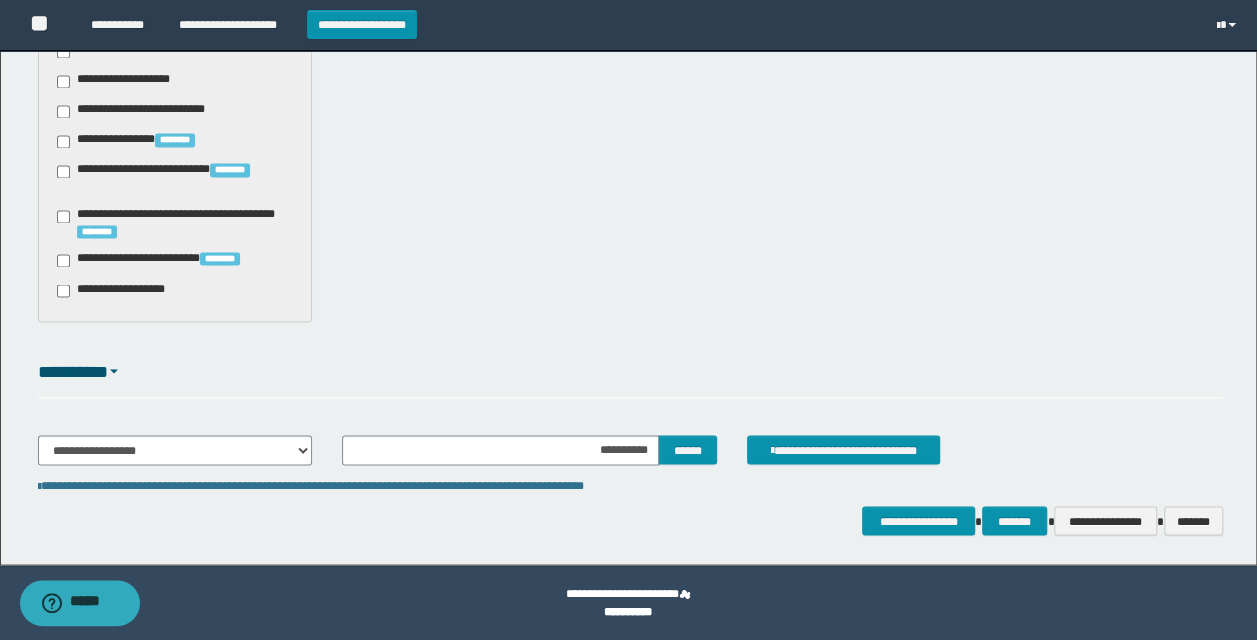 click on "*********" at bounding box center (631, 376) 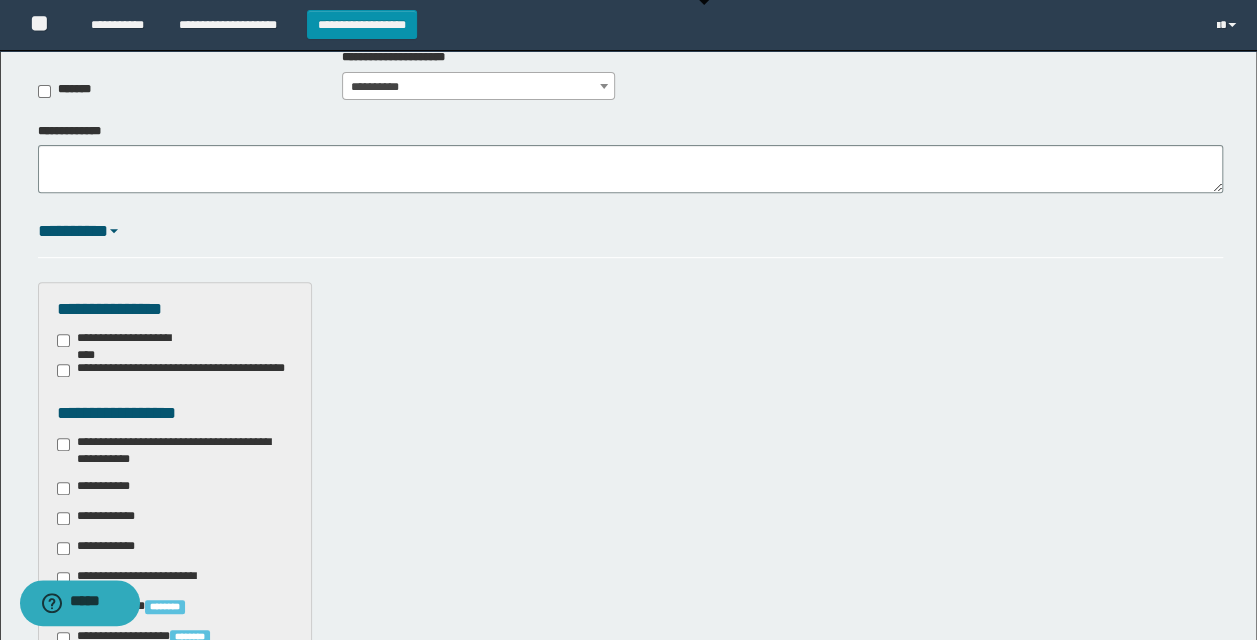 scroll, scrollTop: 400, scrollLeft: 0, axis: vertical 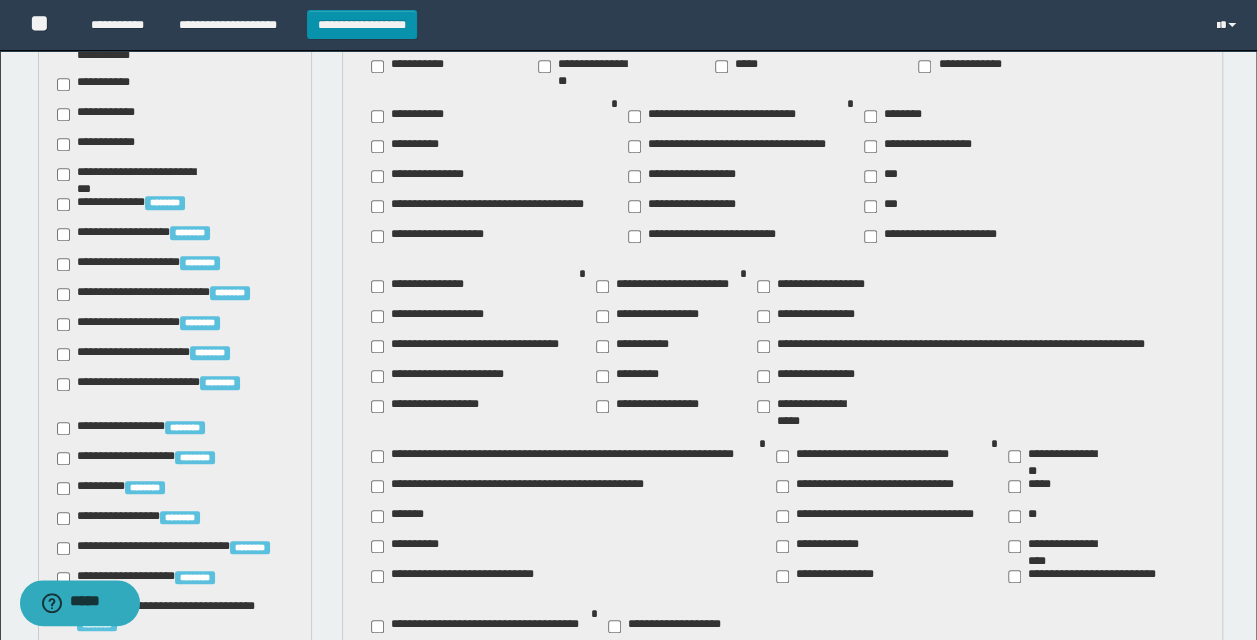 click on "**********" at bounding box center [783, 338] 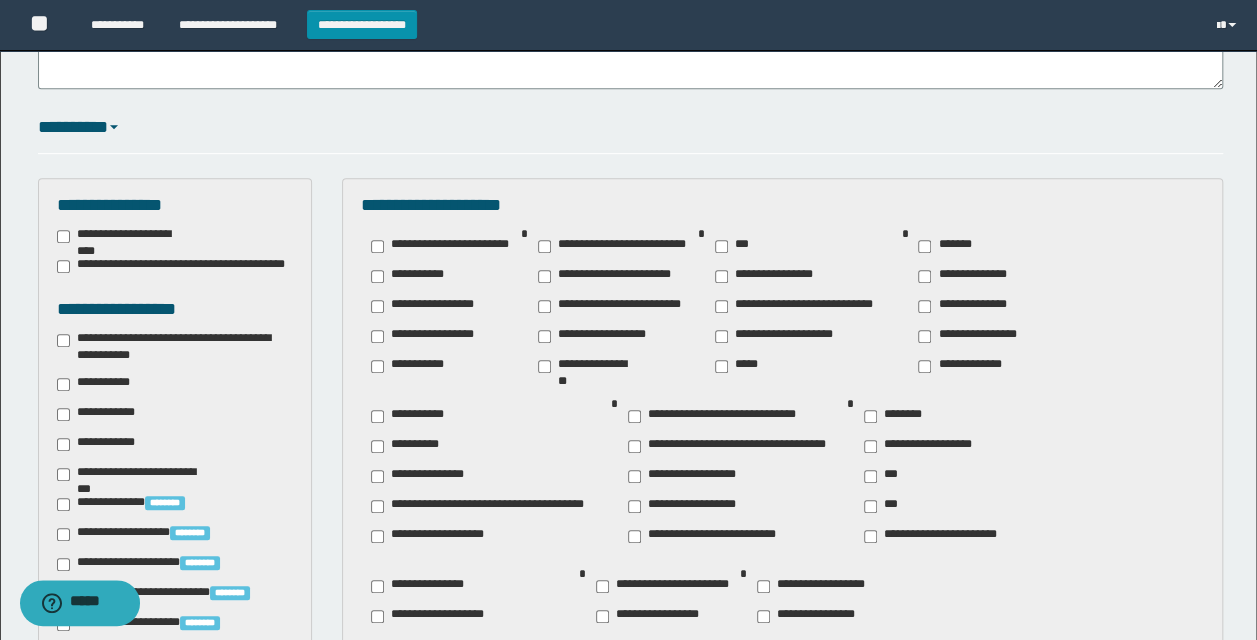 scroll, scrollTop: 504, scrollLeft: 0, axis: vertical 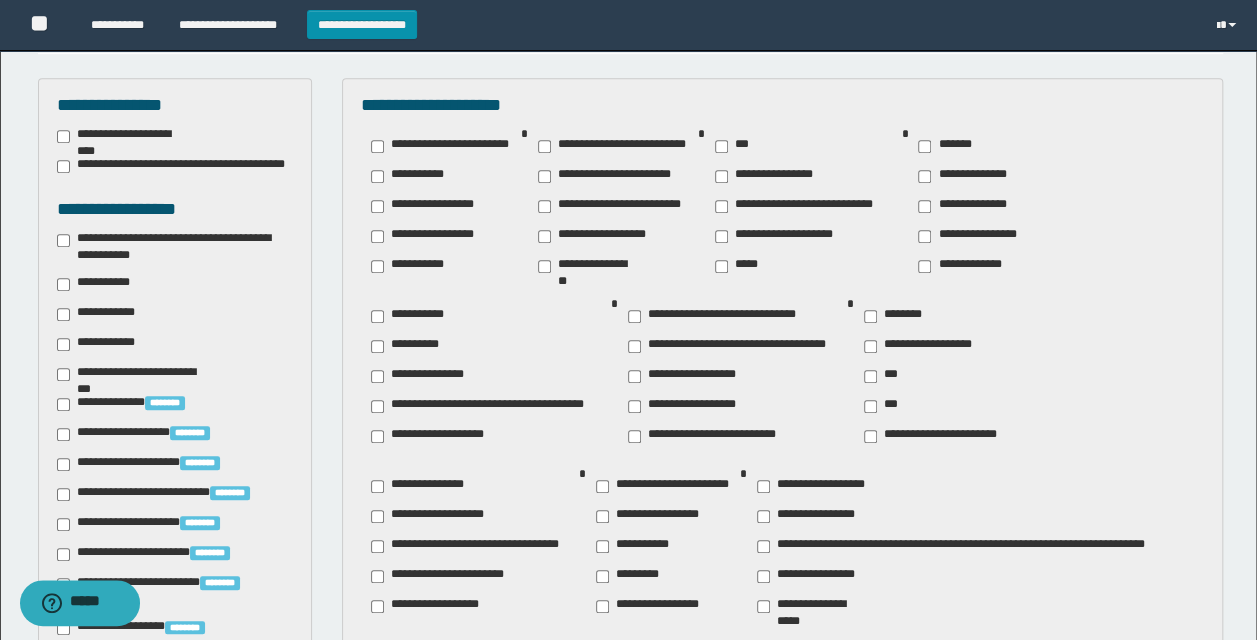 click on "**********" at bounding box center (441, 206) 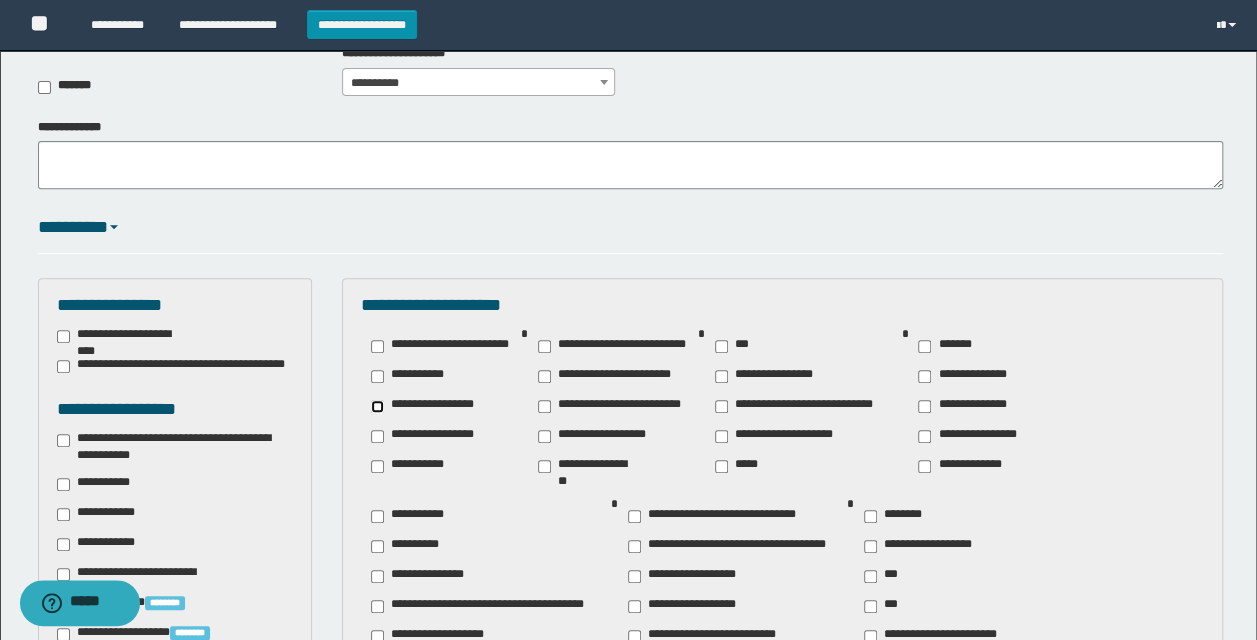 scroll, scrollTop: 404, scrollLeft: 0, axis: vertical 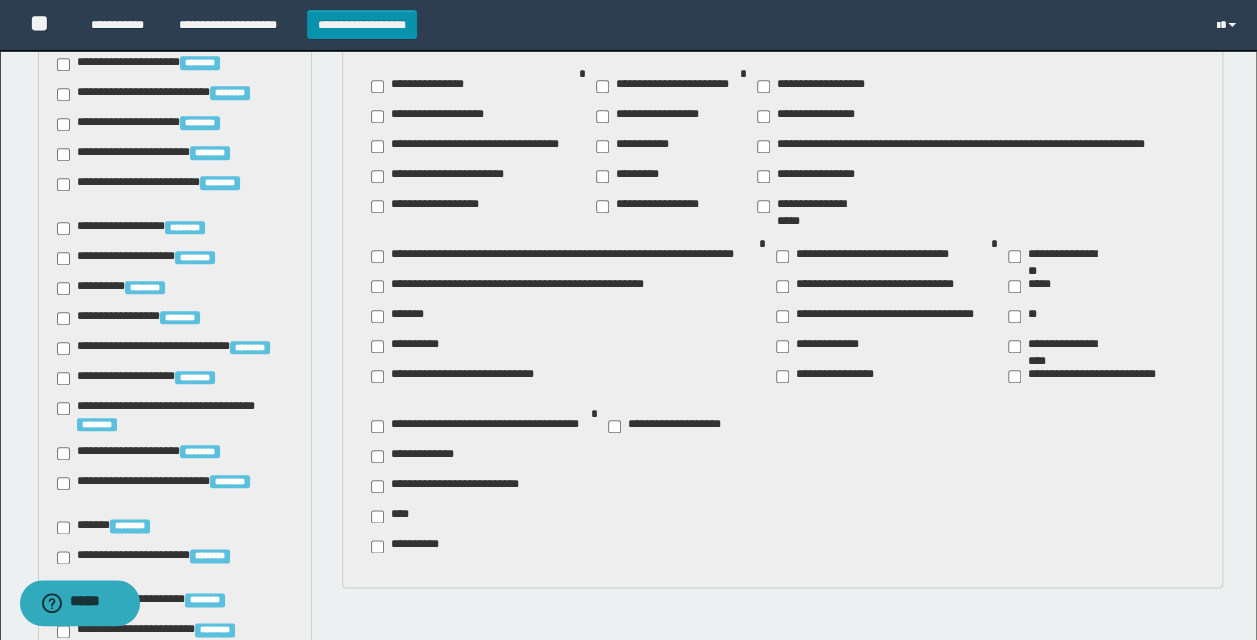 click on "*********" at bounding box center (634, 176) 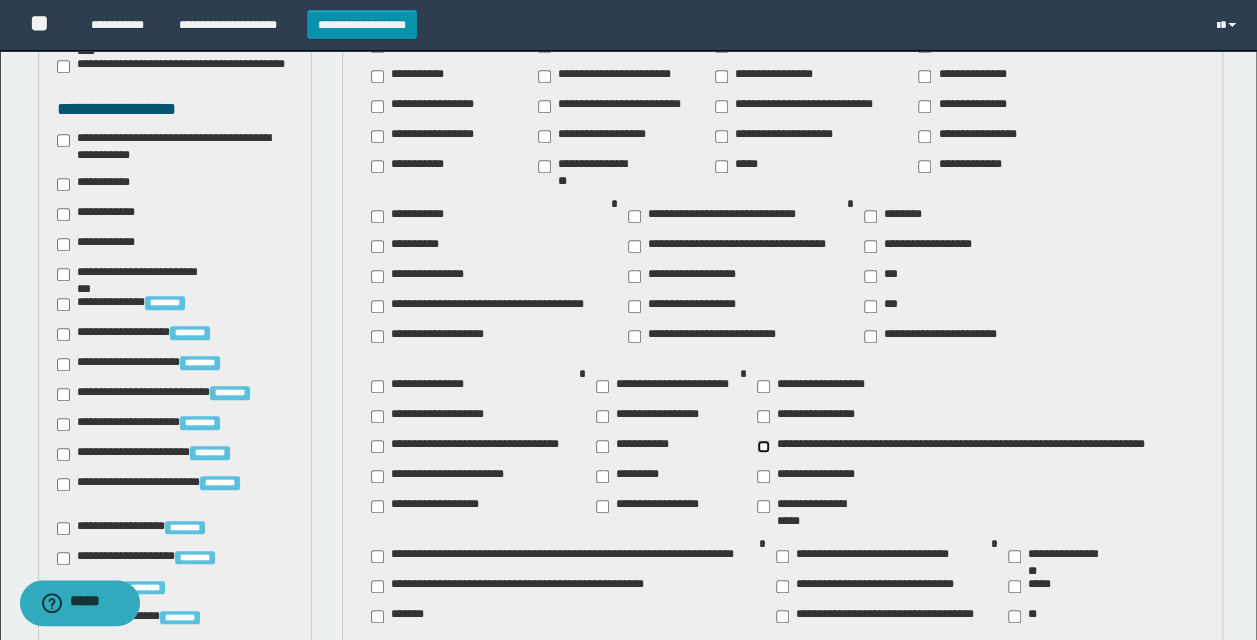 scroll, scrollTop: 404, scrollLeft: 0, axis: vertical 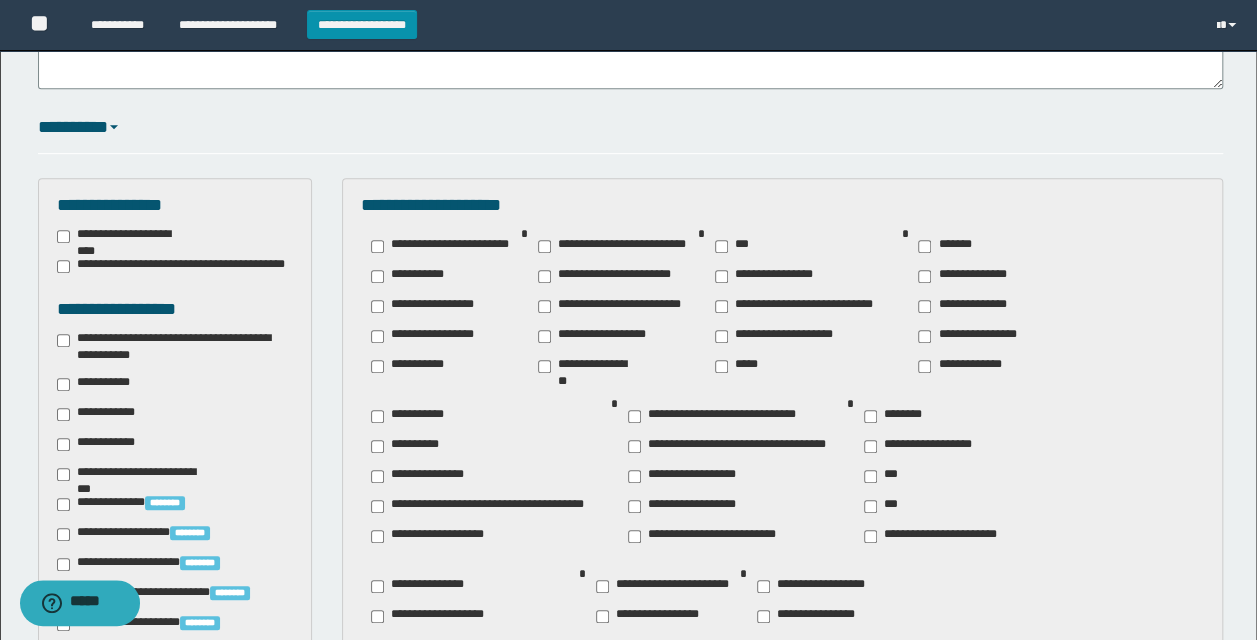 click on "*******" at bounding box center (950, 246) 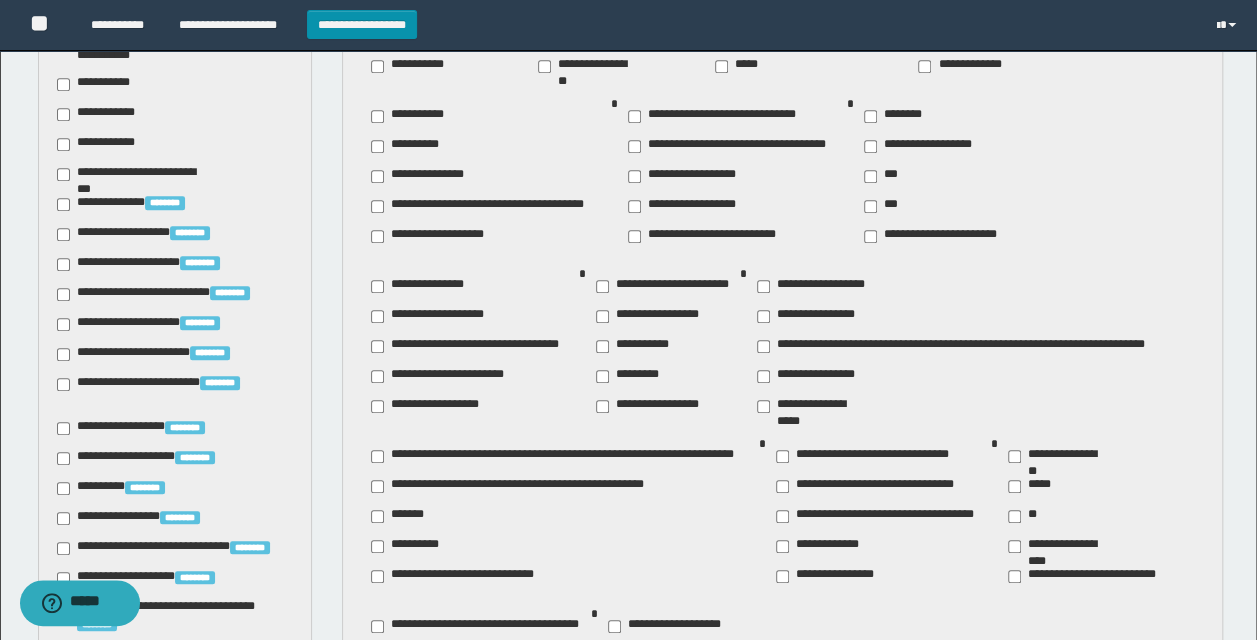 scroll, scrollTop: 604, scrollLeft: 0, axis: vertical 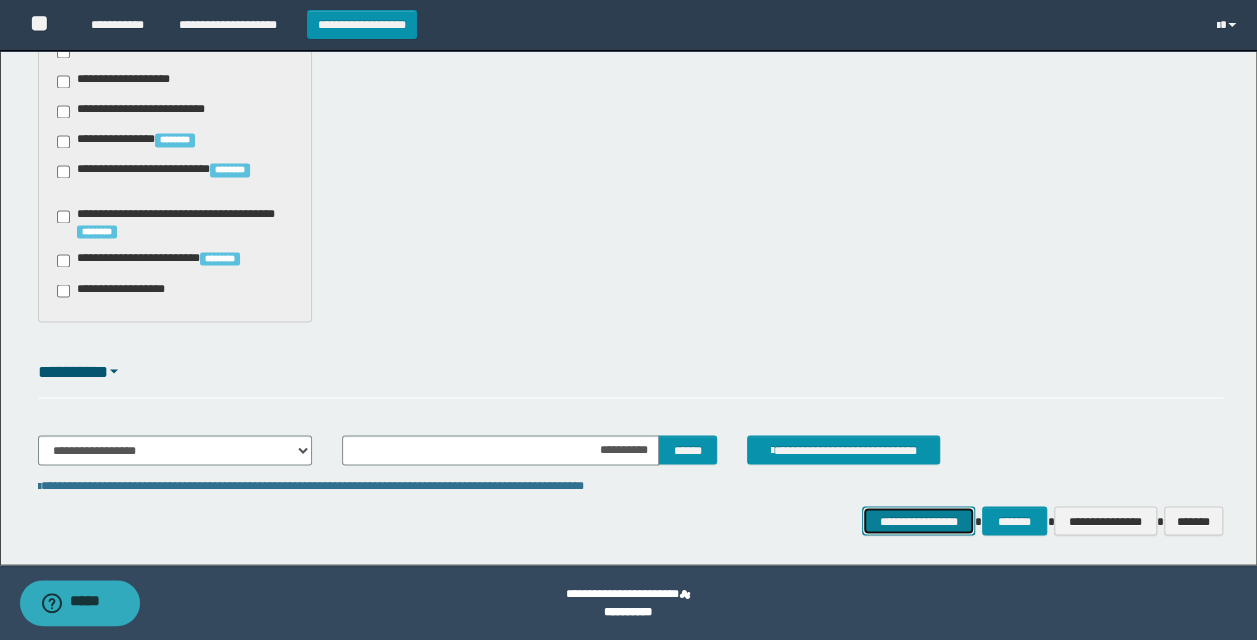 click on "**********" at bounding box center (918, 520) 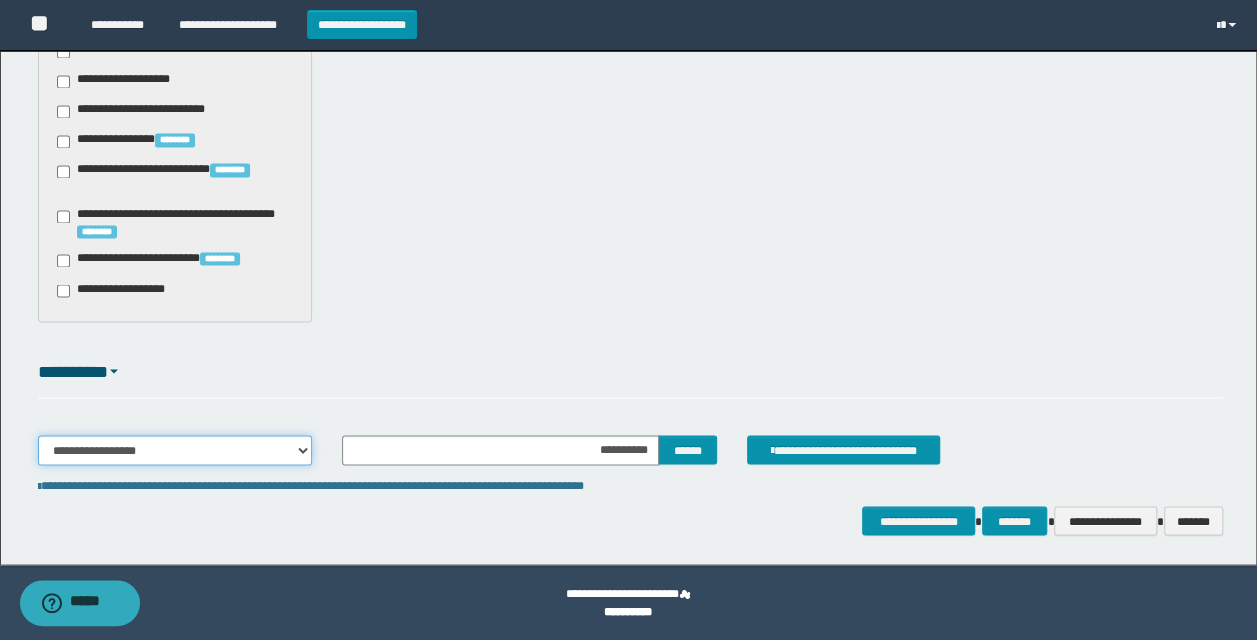 click on "**********" at bounding box center [175, 450] 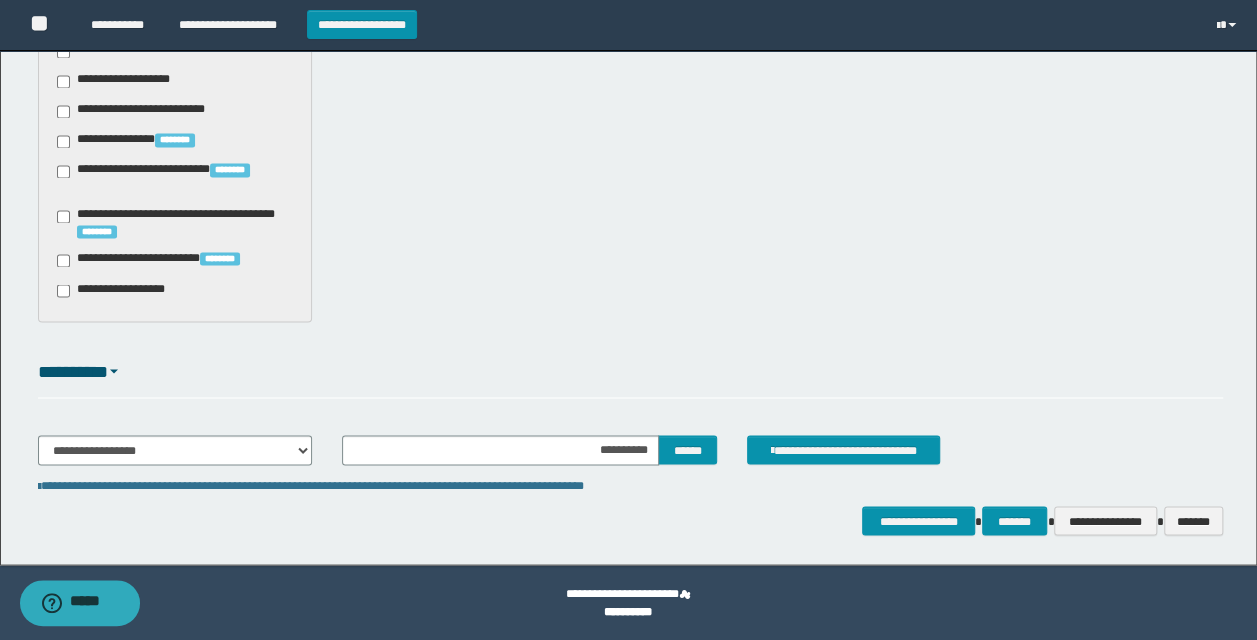 click on "**********" at bounding box center (631, -345) 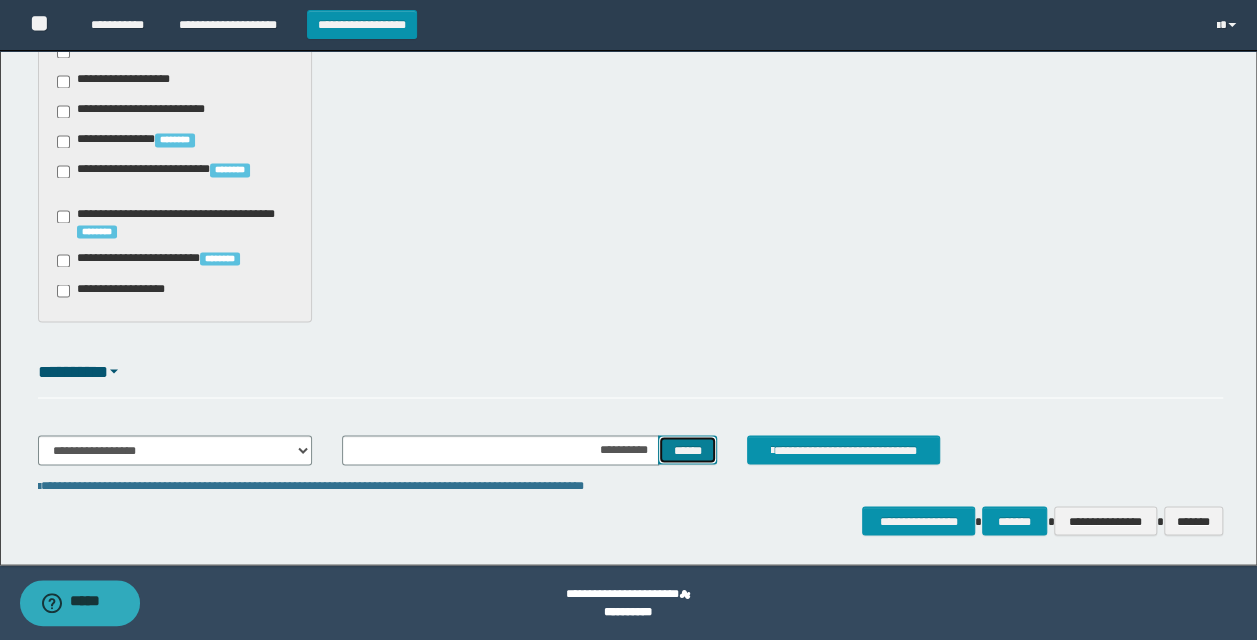 click on "******" at bounding box center [687, 449] 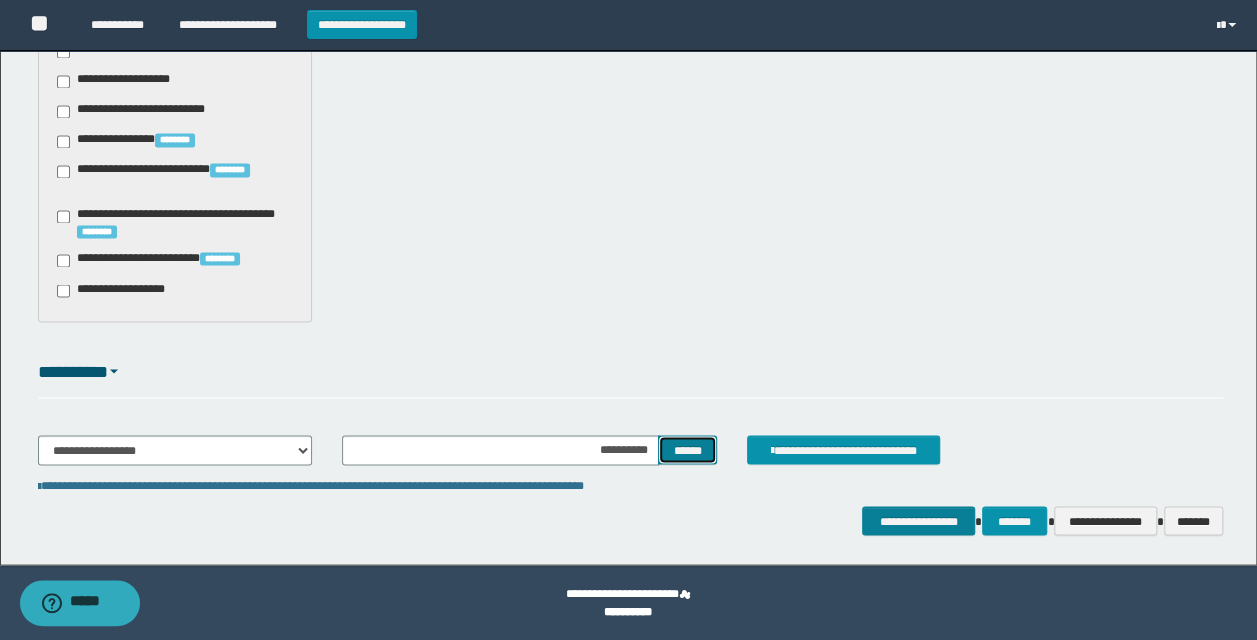 type 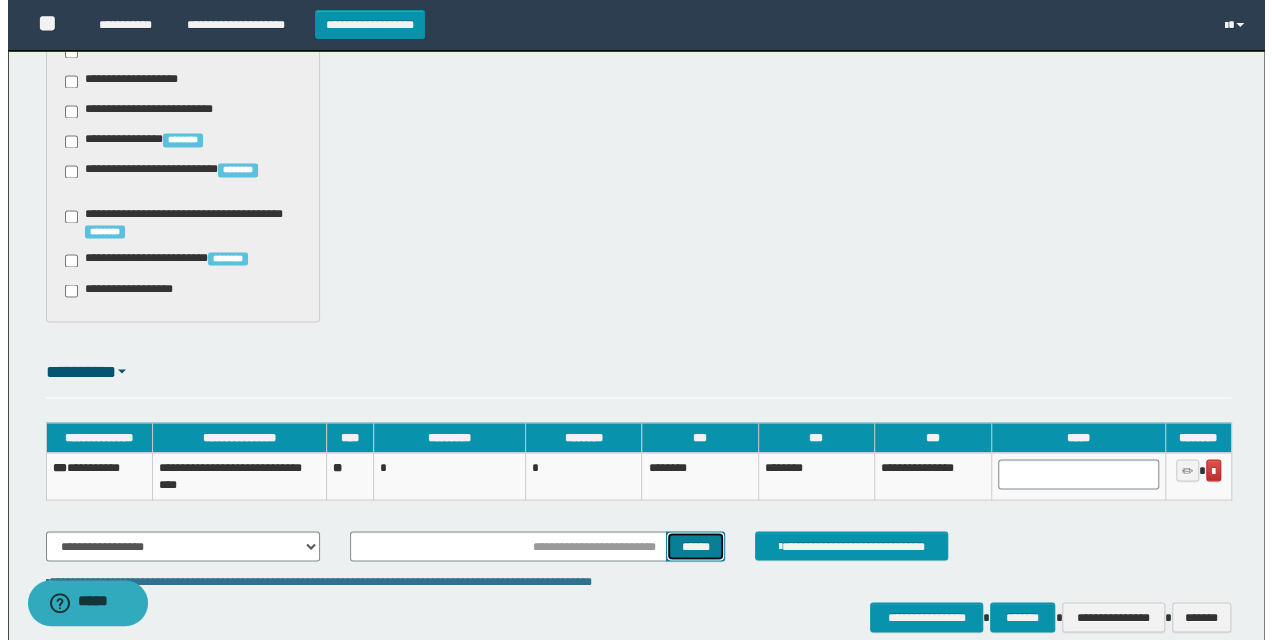 scroll, scrollTop: 1700, scrollLeft: 0, axis: vertical 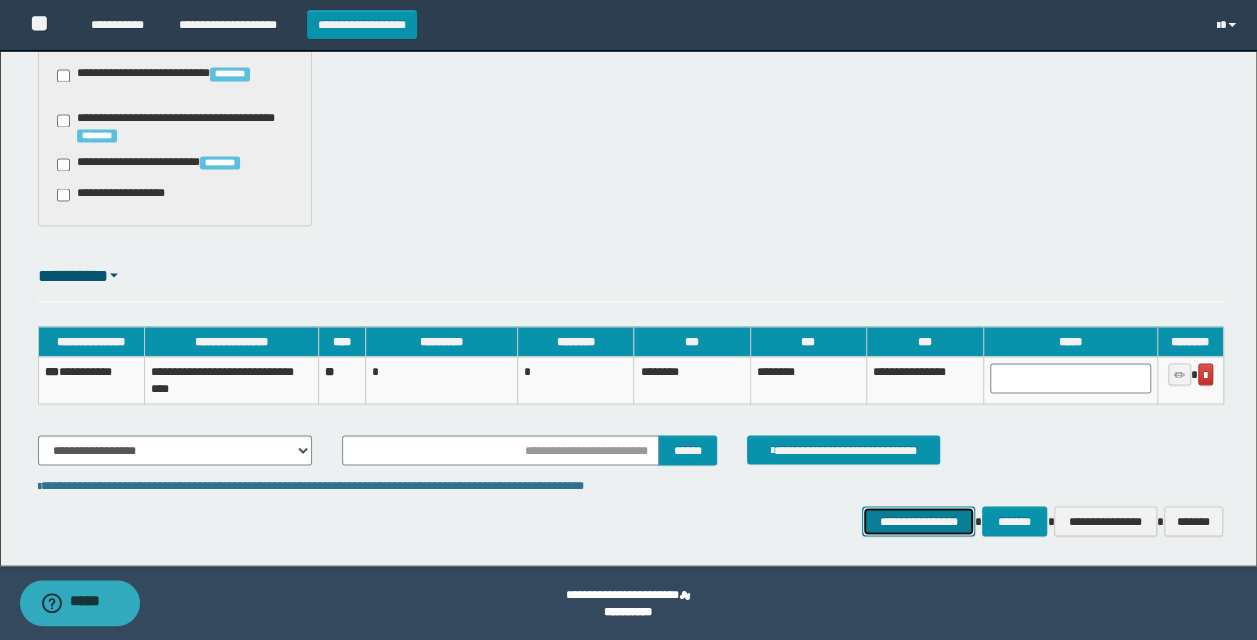 click on "**********" at bounding box center (918, 520) 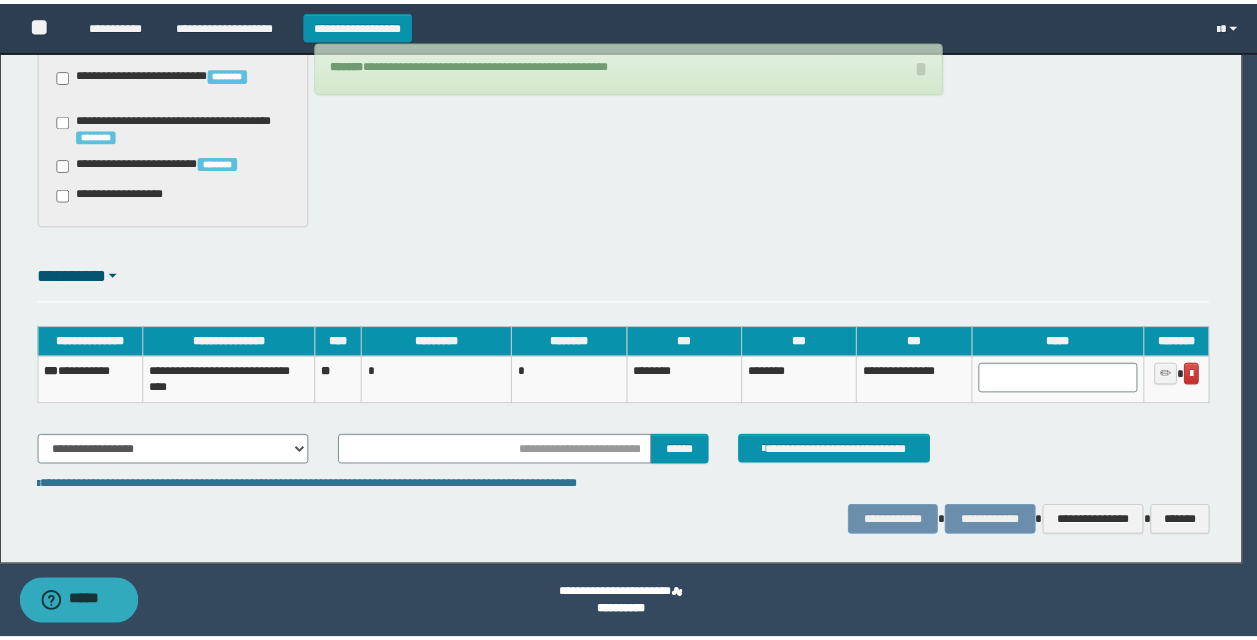 scroll, scrollTop: 1686, scrollLeft: 0, axis: vertical 